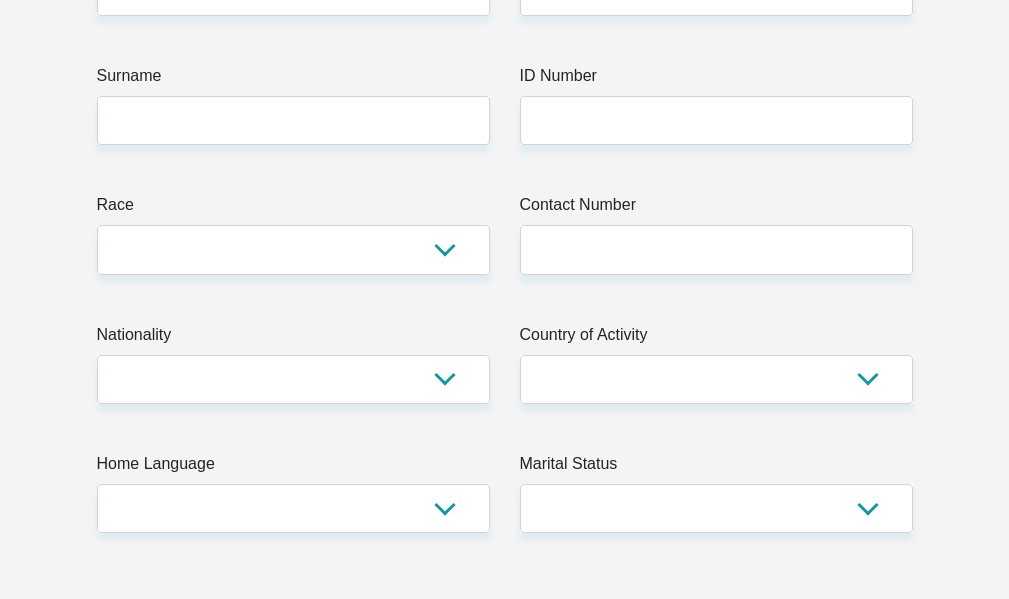 scroll, scrollTop: 400, scrollLeft: 0, axis: vertical 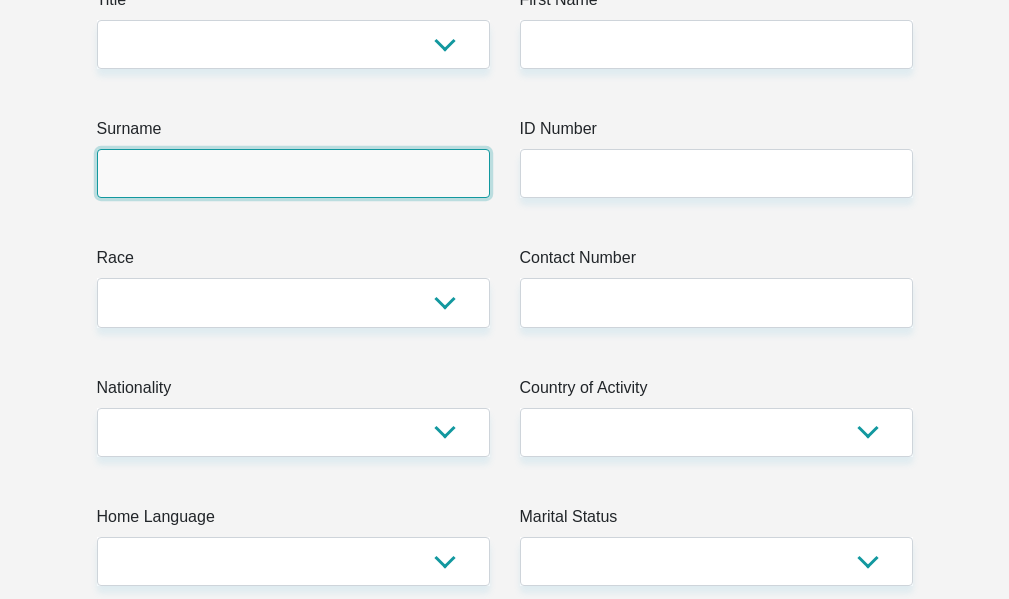 click on "Surname" at bounding box center (293, 173) 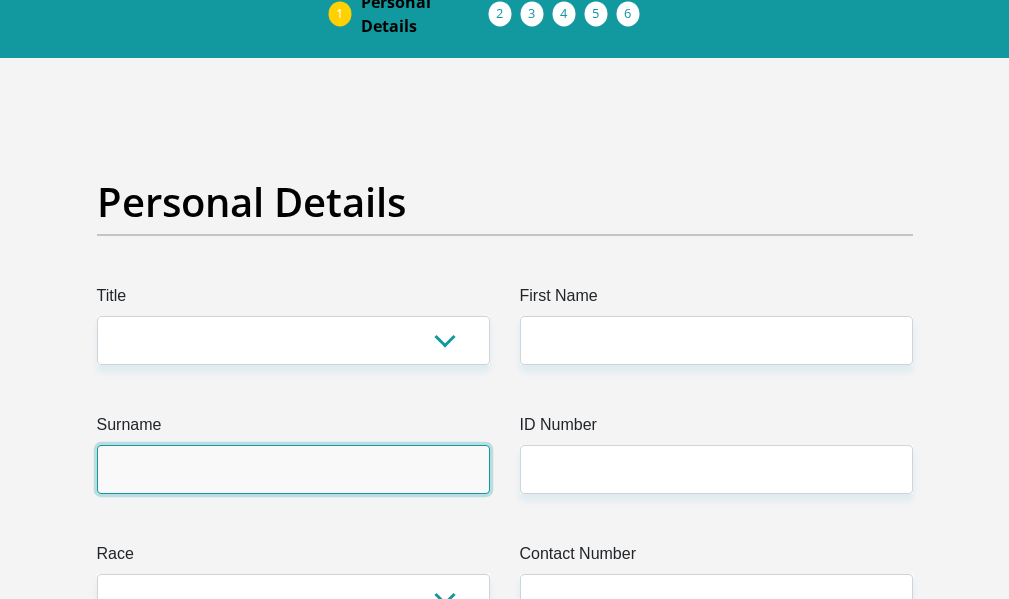 scroll, scrollTop: 100, scrollLeft: 0, axis: vertical 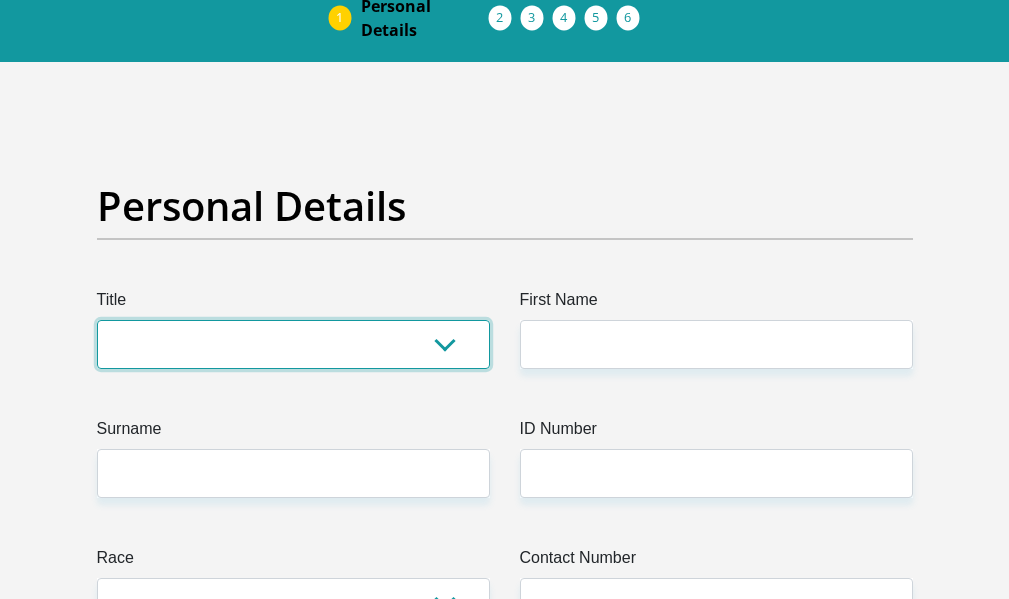 click on "Mr
Ms
Mrs
Dr
[PERSON_NAME]" at bounding box center (293, 344) 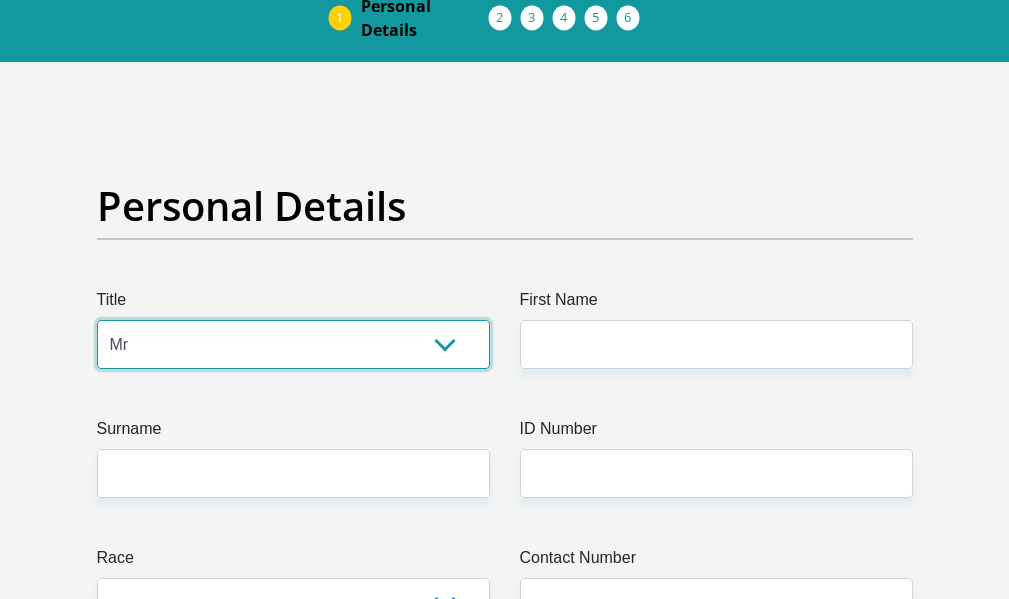 click on "Mr
Ms
Mrs
Dr
[PERSON_NAME]" at bounding box center (293, 344) 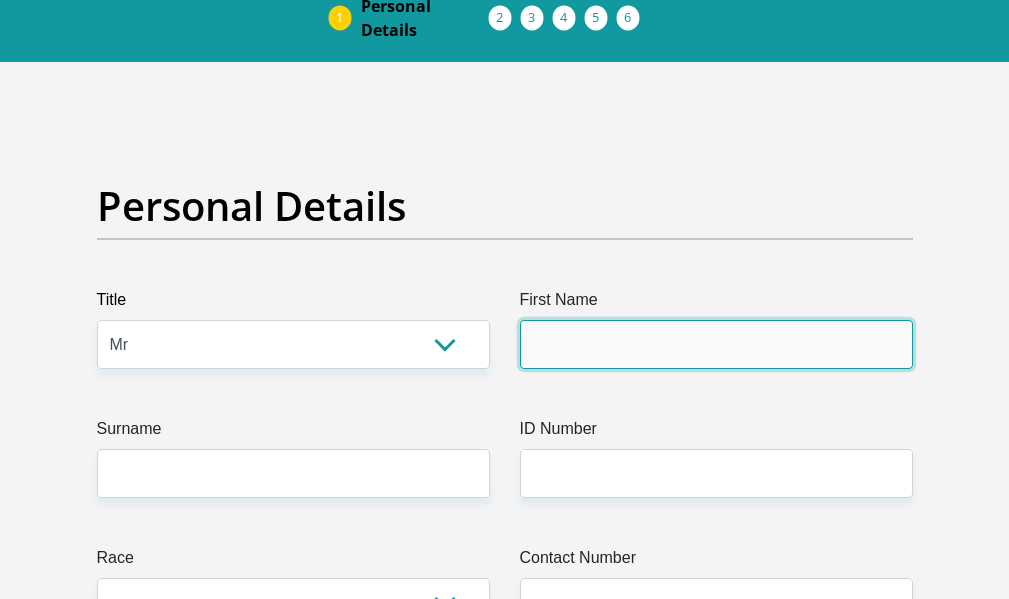 click on "First Name" at bounding box center [716, 344] 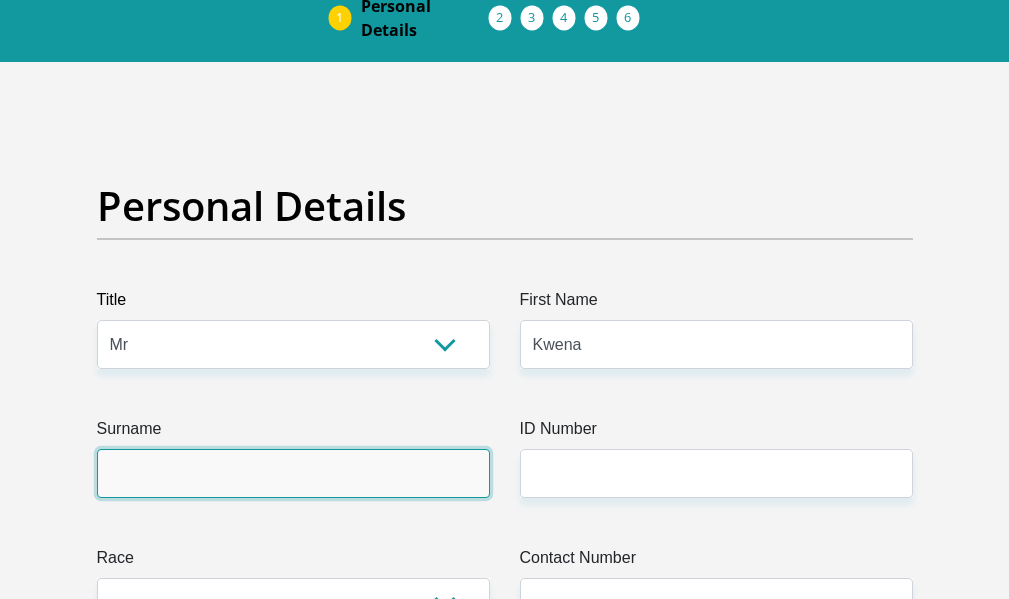 type on "Sebatjane" 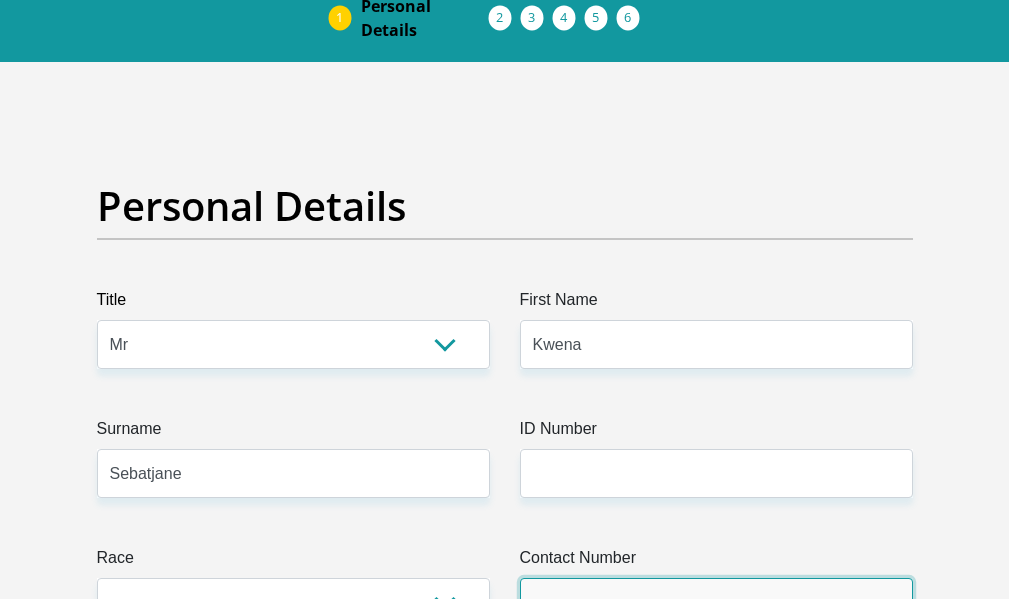 type on "0825067390" 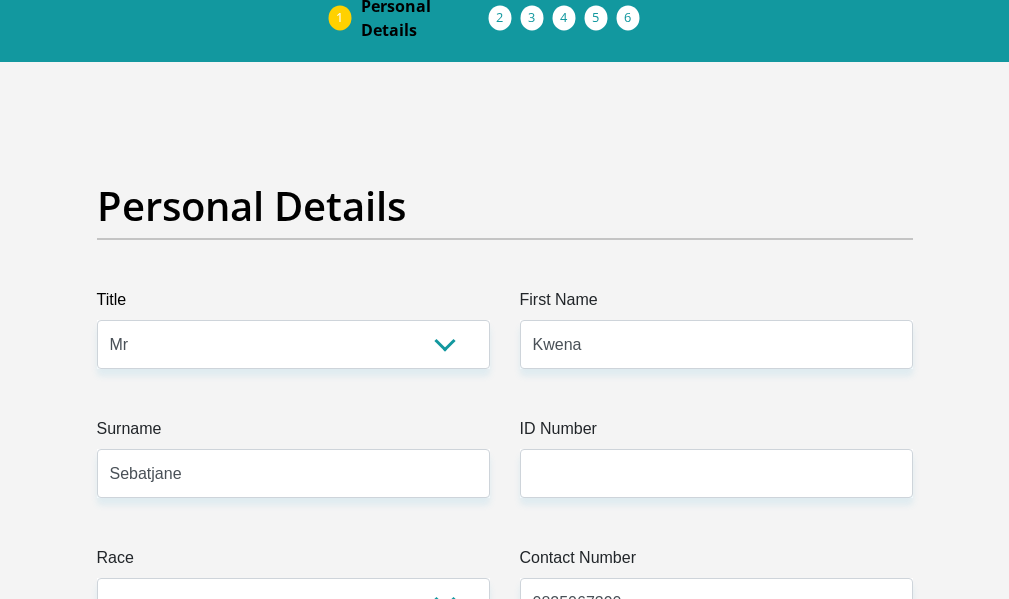 select on "ZAF" 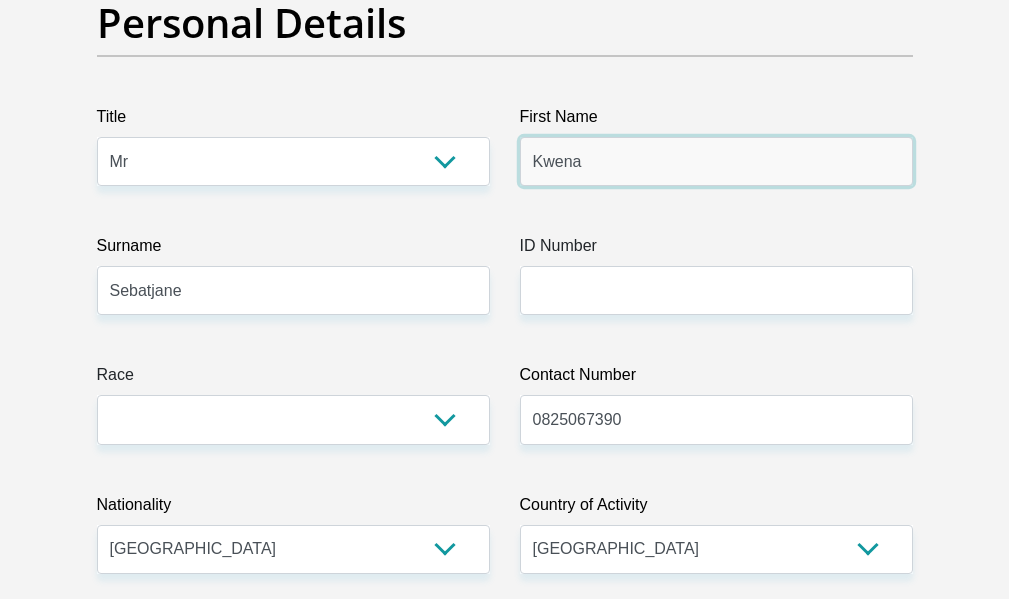 scroll, scrollTop: 300, scrollLeft: 0, axis: vertical 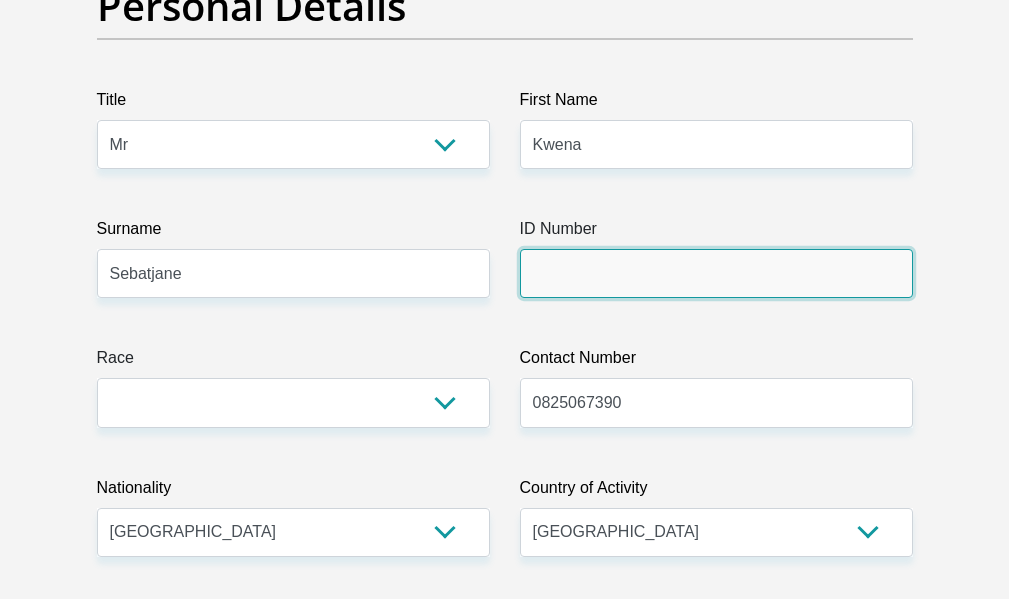 click on "ID Number" at bounding box center (716, 273) 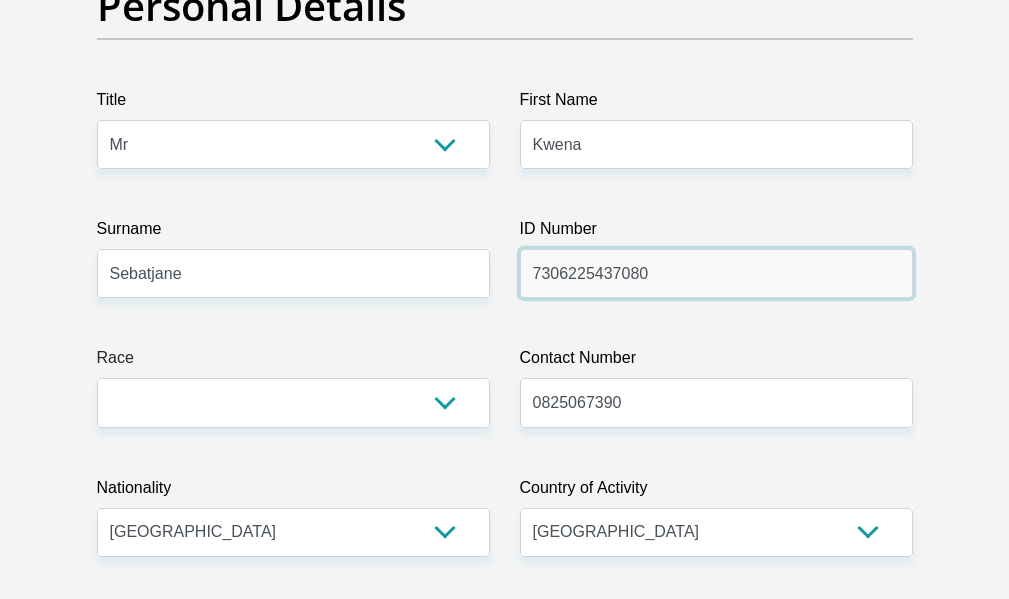 type on "7306225437080" 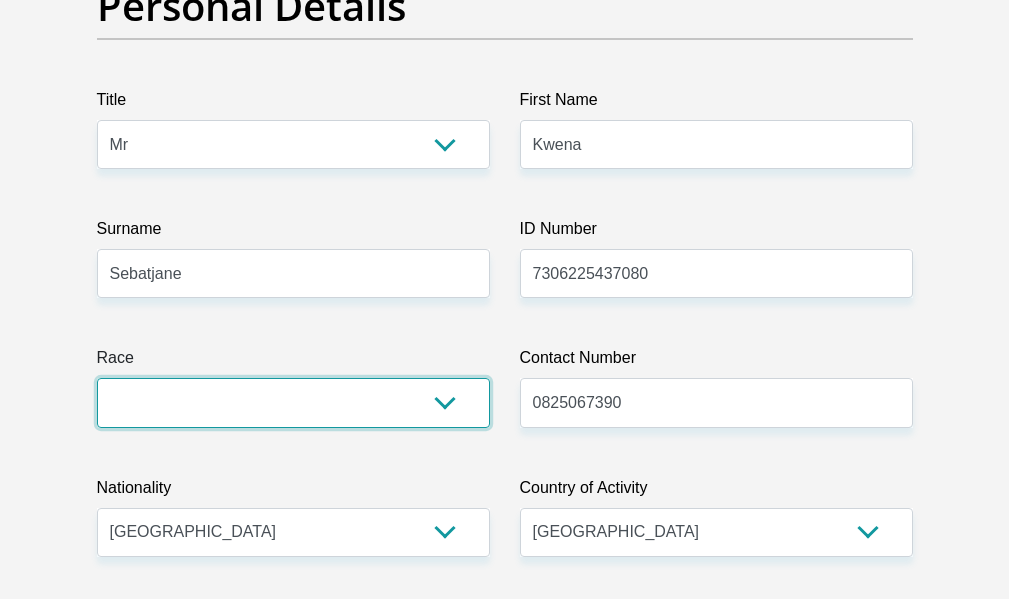 click on "Black
Coloured
Indian
White
Other" at bounding box center [293, 402] 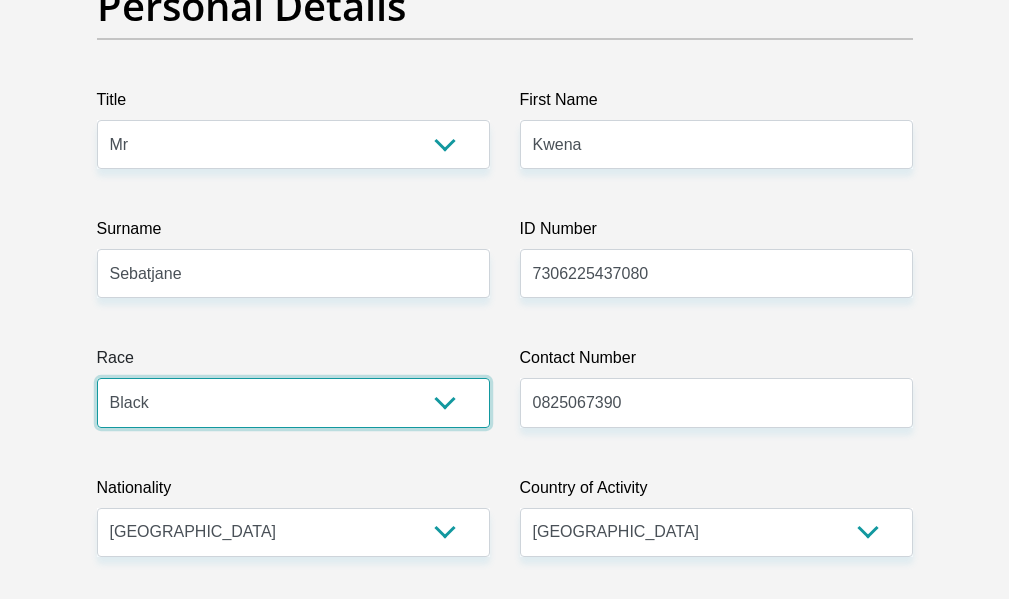 click on "Black
Coloured
Indian
White
Other" at bounding box center [293, 402] 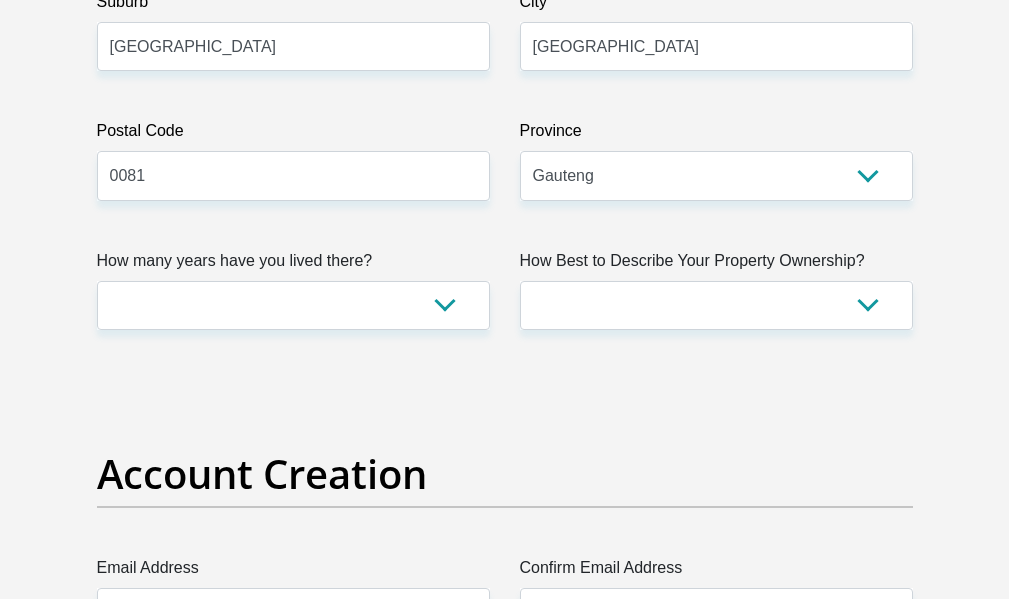 scroll, scrollTop: 1400, scrollLeft: 0, axis: vertical 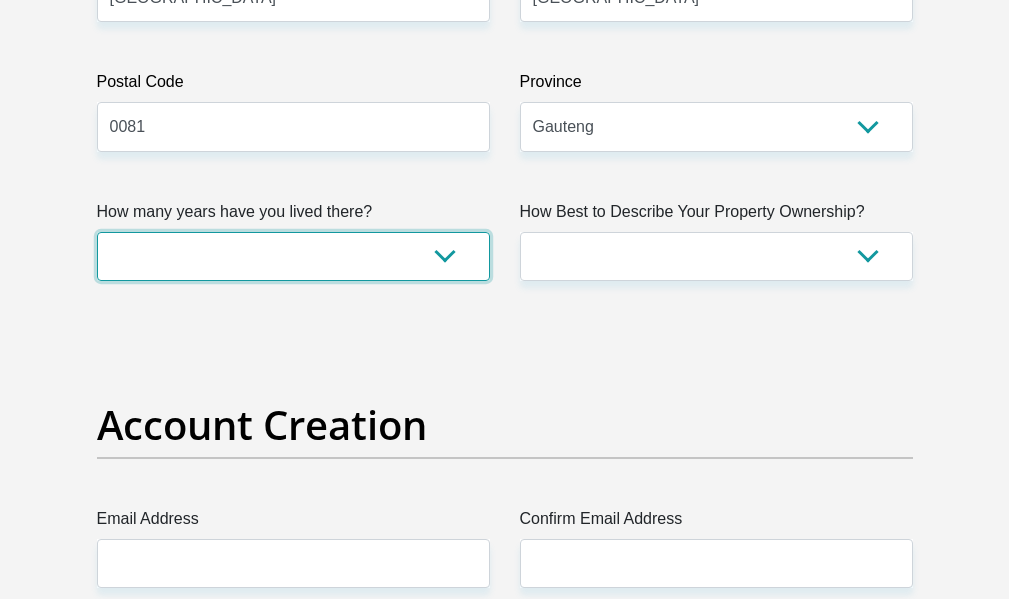 click on "less than 1 year
1-3 years
3-5 years
5+ years" at bounding box center [293, 256] 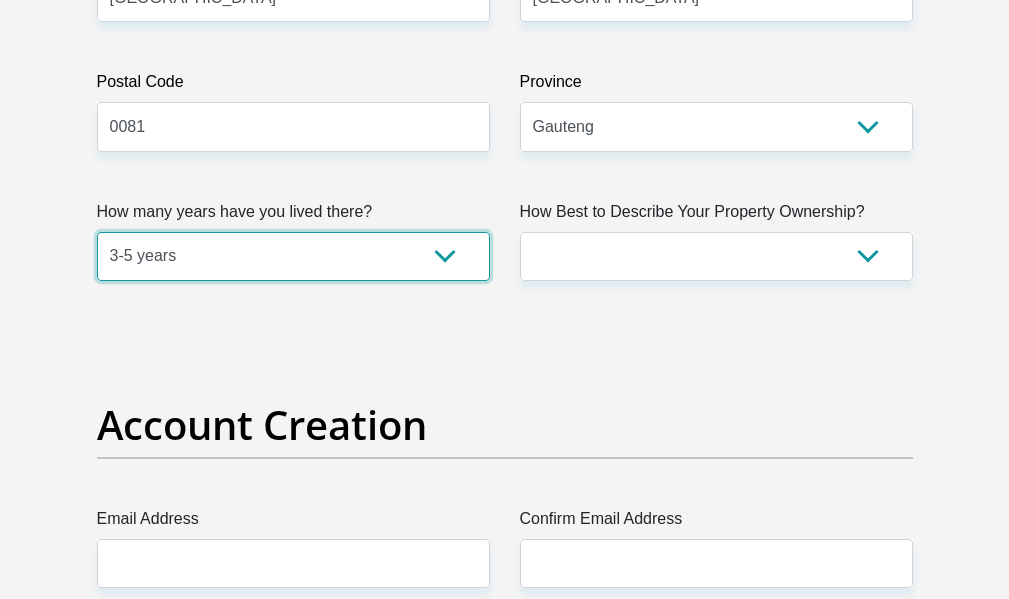 click on "less than 1 year
1-3 years
3-5 years
5+ years" at bounding box center [293, 256] 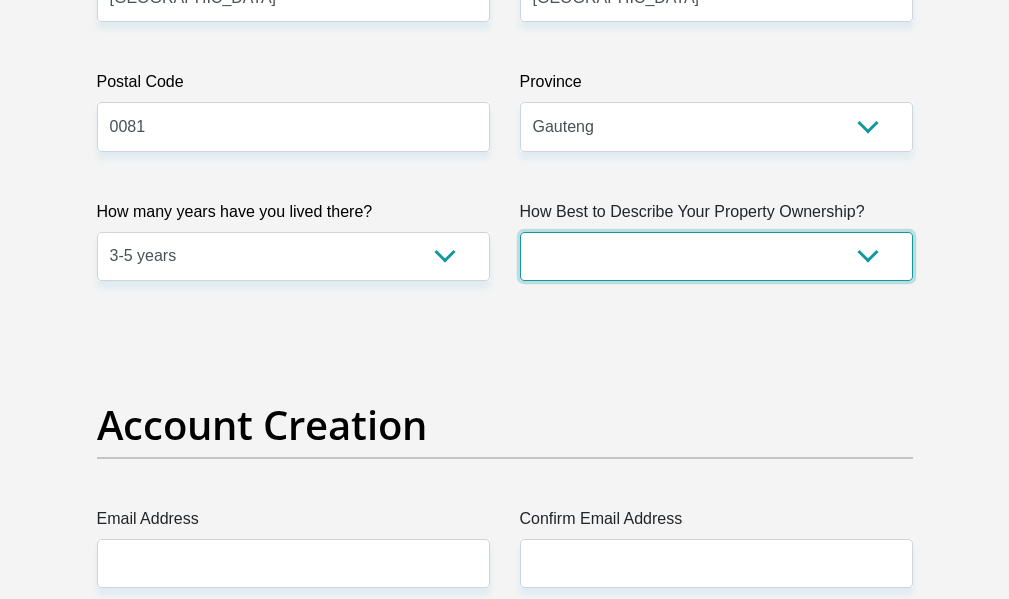 click on "Owned
Rented
Family Owned
Company Dwelling" at bounding box center (716, 256) 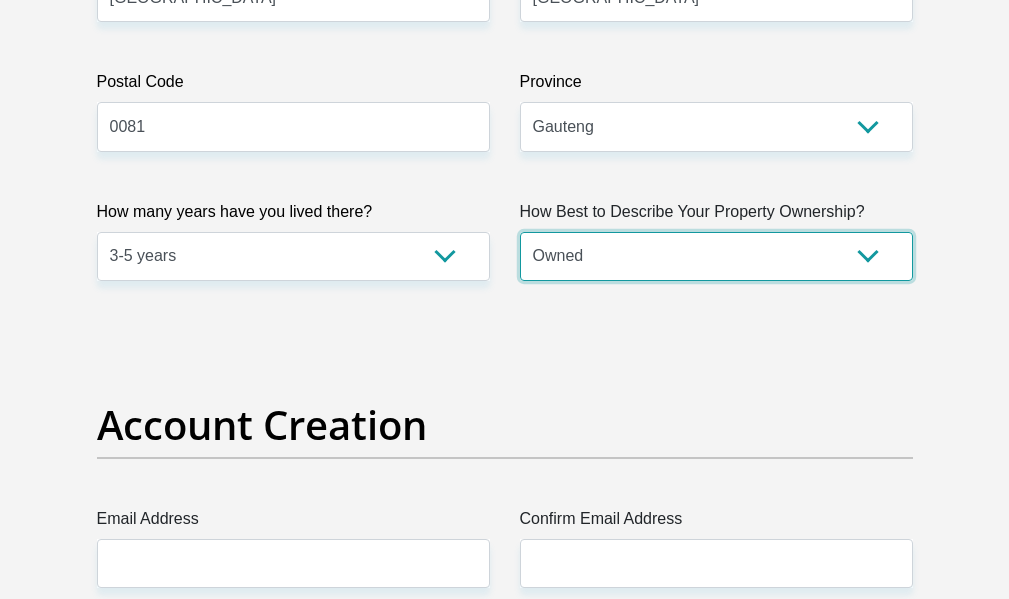 click on "Owned
Rented
Family Owned
Company Dwelling" at bounding box center (716, 256) 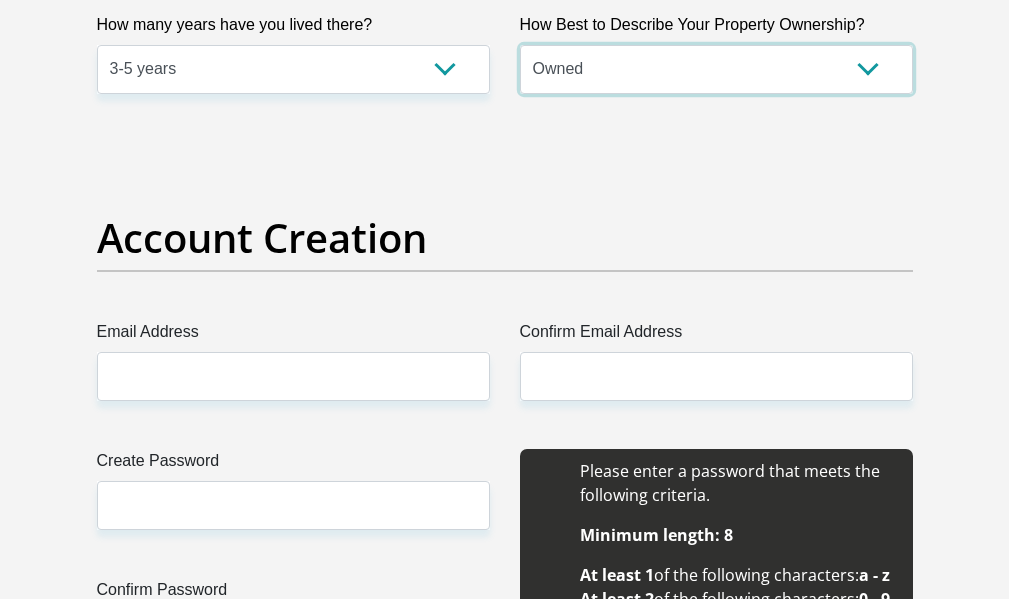 scroll, scrollTop: 1600, scrollLeft: 0, axis: vertical 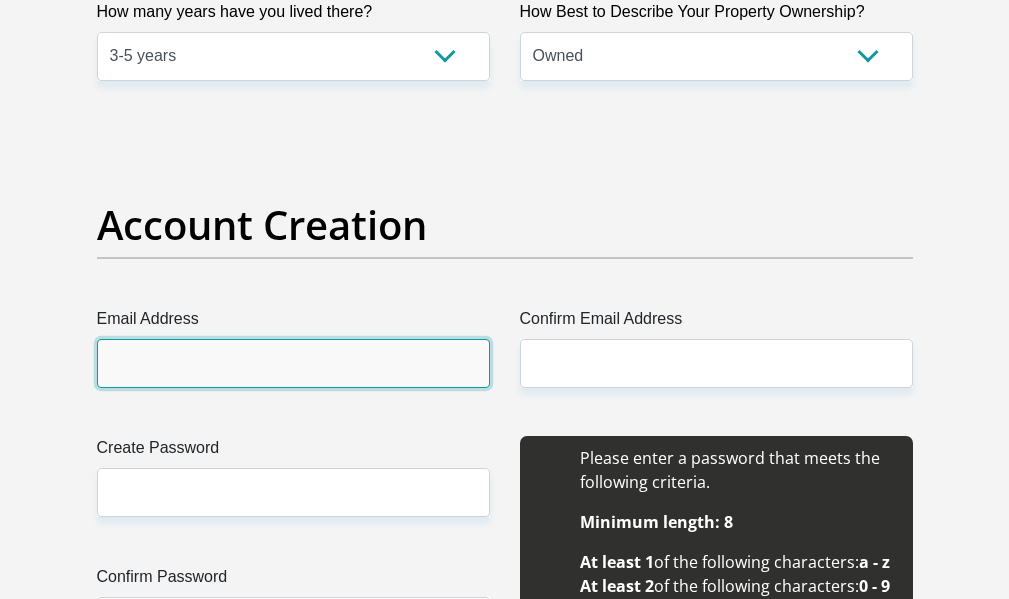 click on "Email Address" at bounding box center (293, 363) 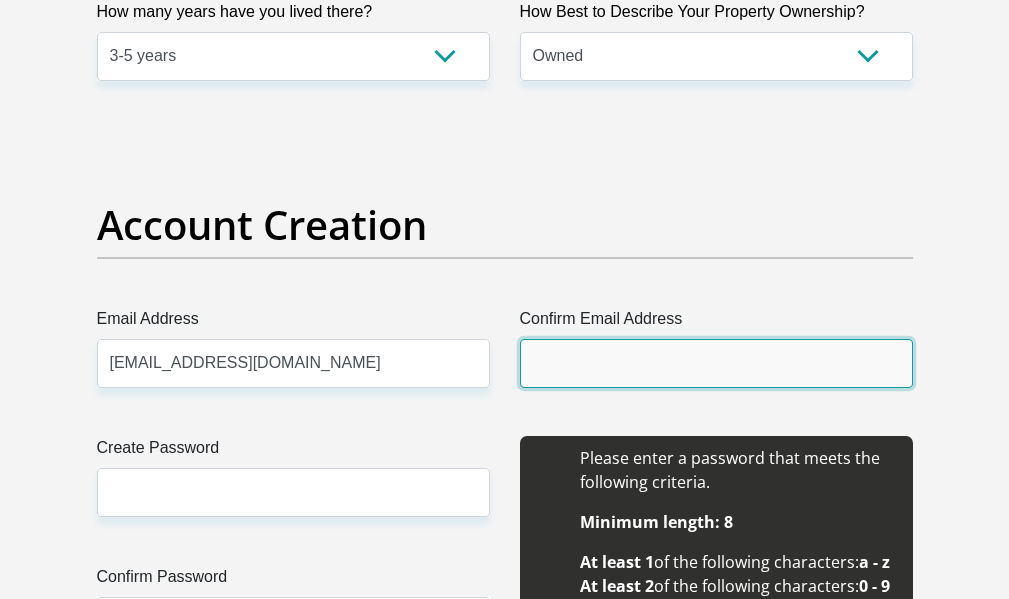 type on "[EMAIL_ADDRESS][DOMAIN_NAME]" 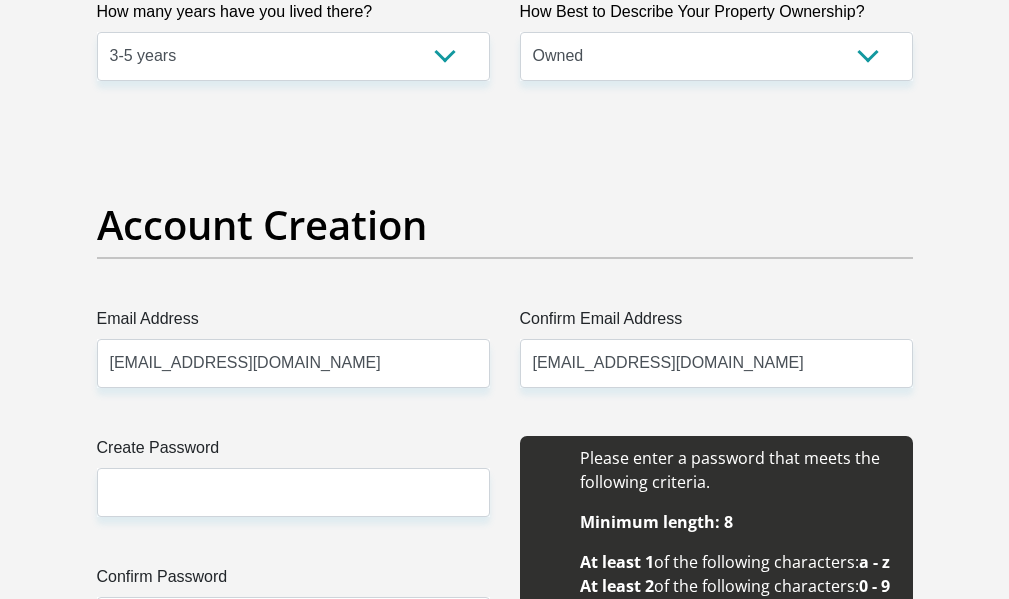 type 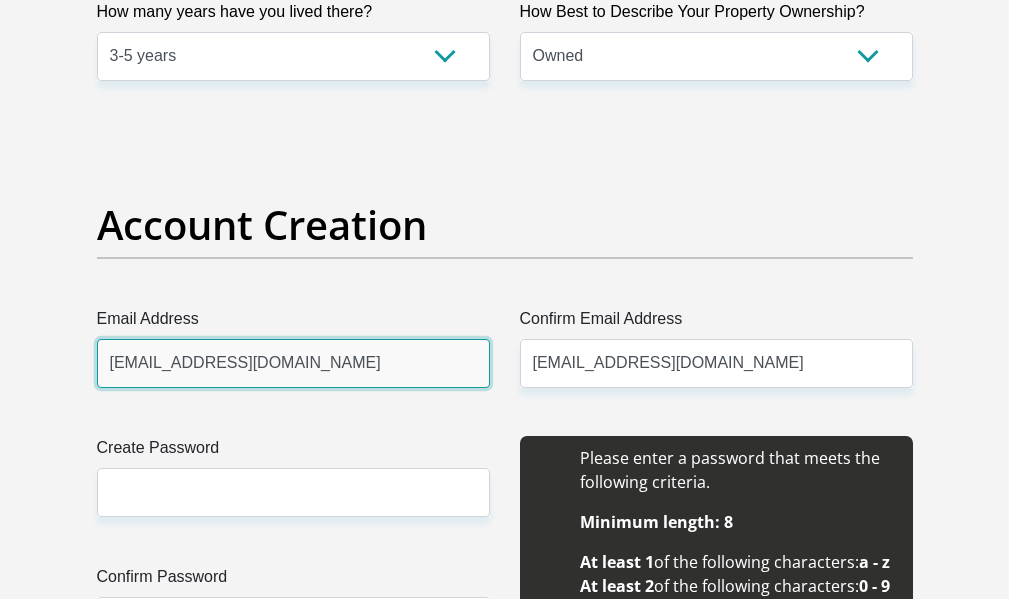 type 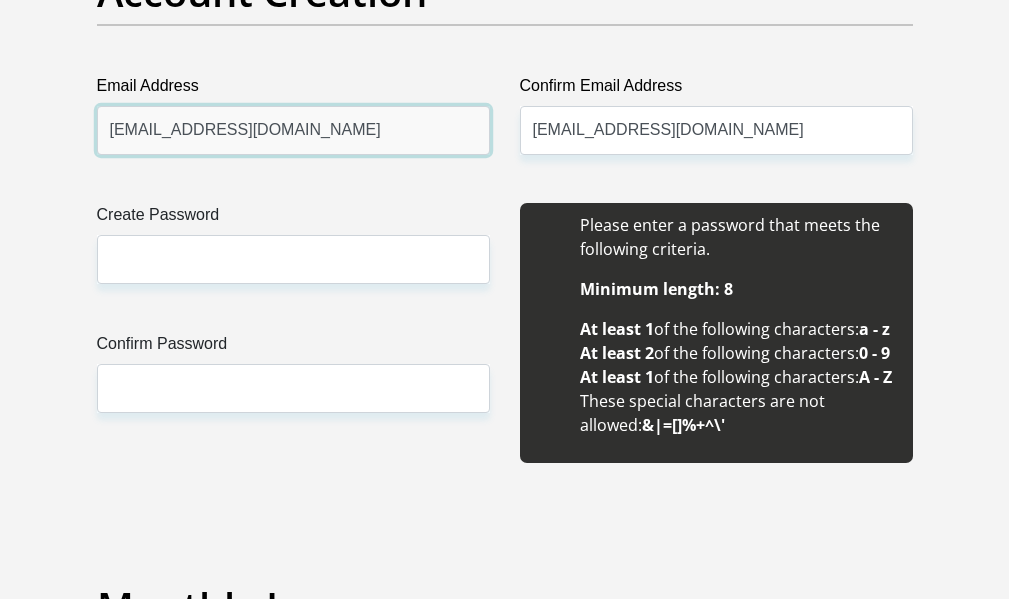 scroll, scrollTop: 1900, scrollLeft: 0, axis: vertical 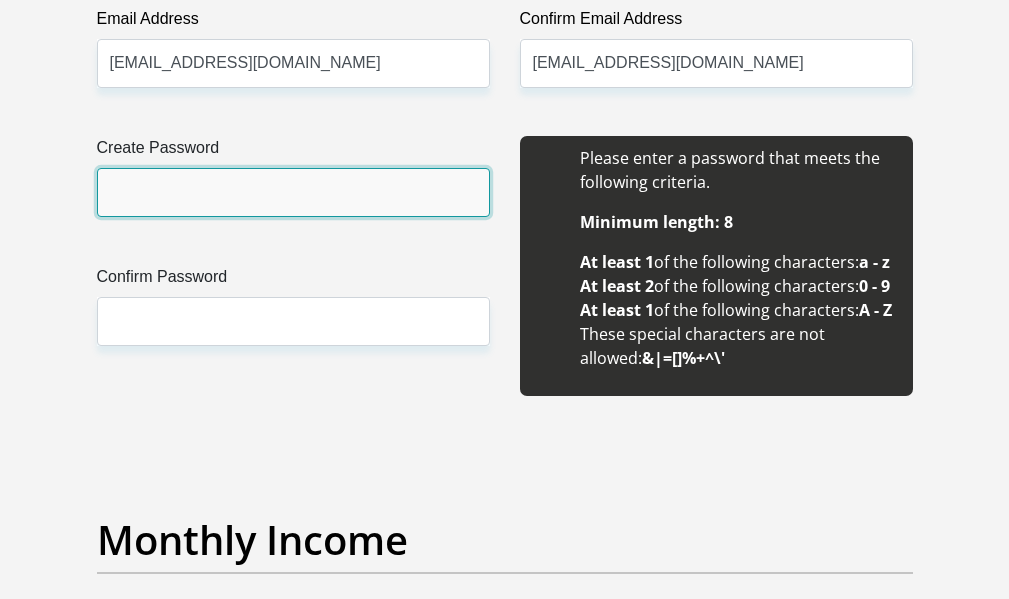 click on "Create Password" at bounding box center (293, 192) 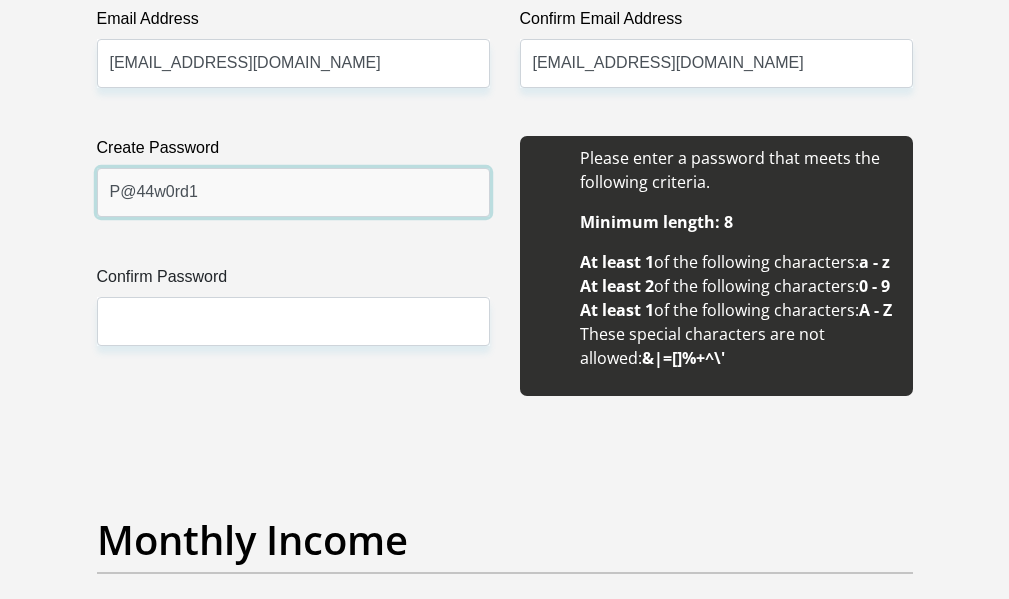 type on "P@44w0rd1" 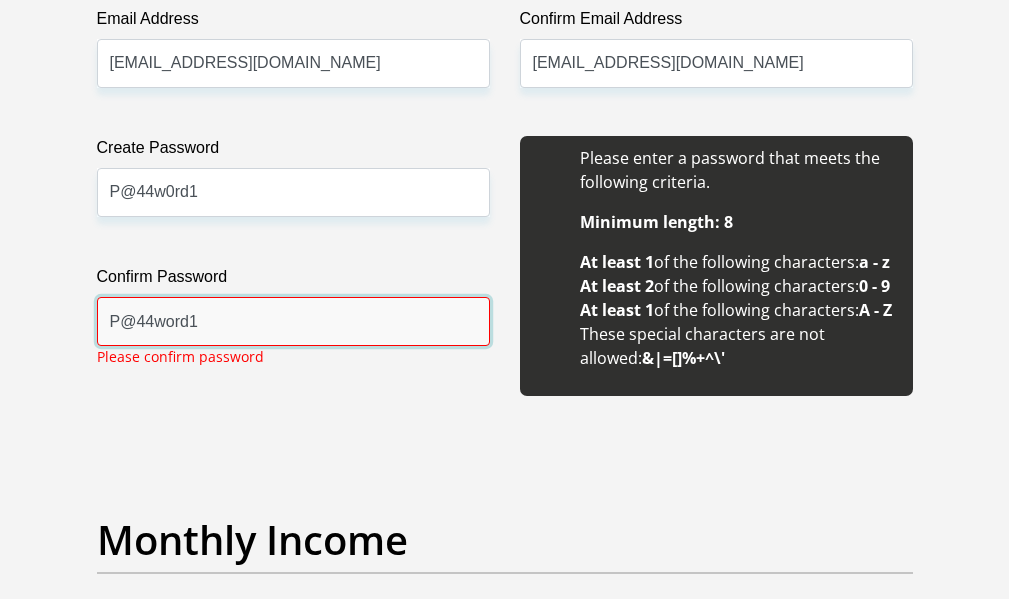 type on "P@44word1" 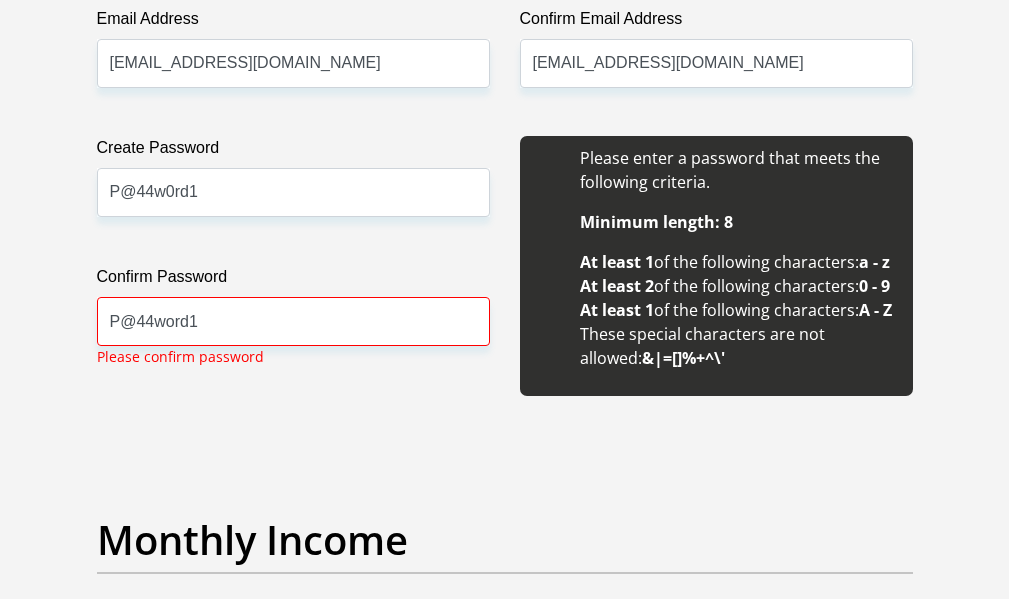 scroll, scrollTop: 2351, scrollLeft: 0, axis: vertical 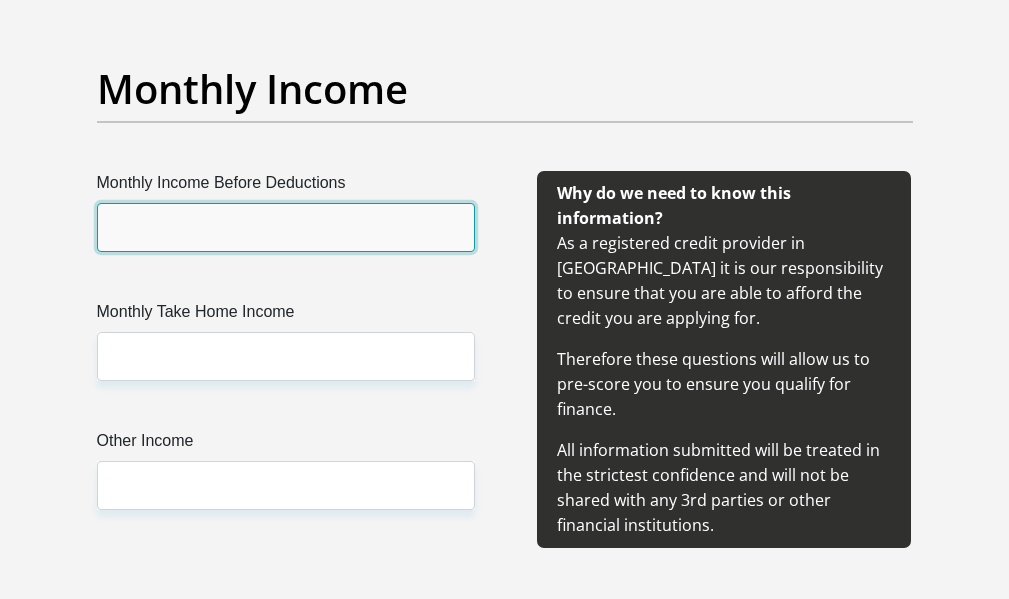 click on "Monthly Income Before Deductions" at bounding box center [286, 227] 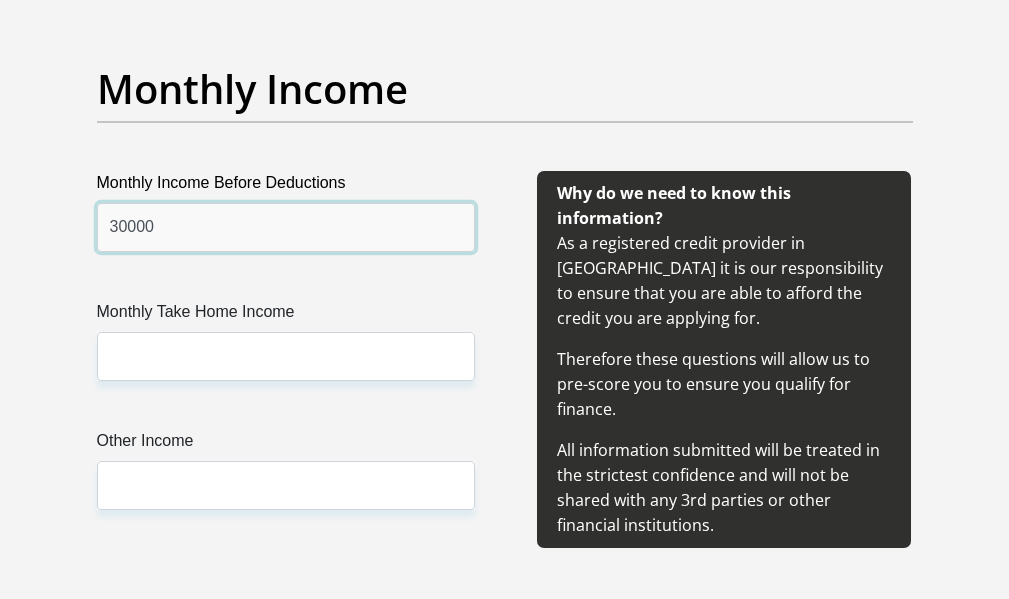 type on "30000" 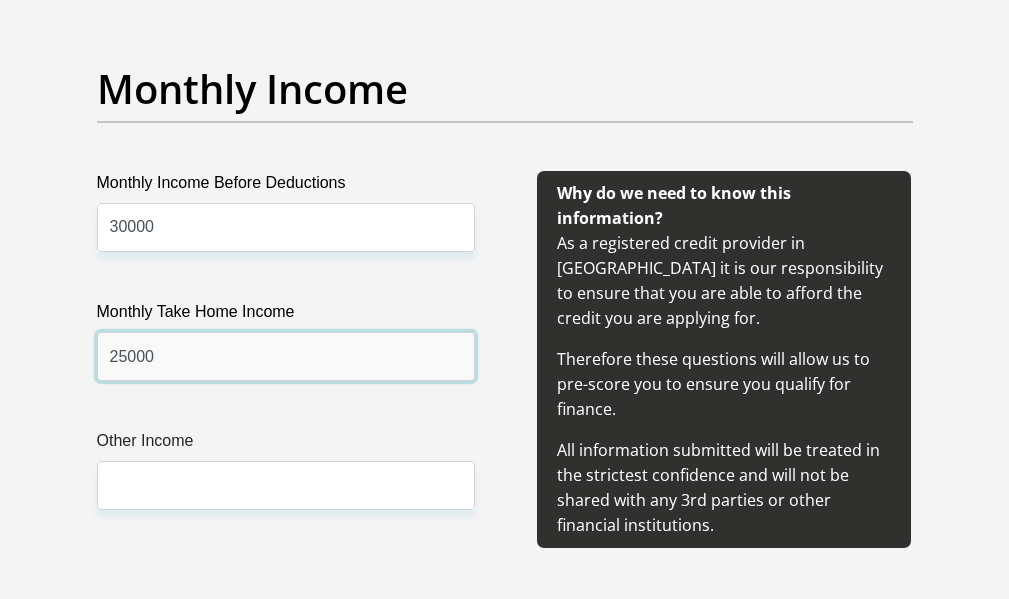 type on "25000" 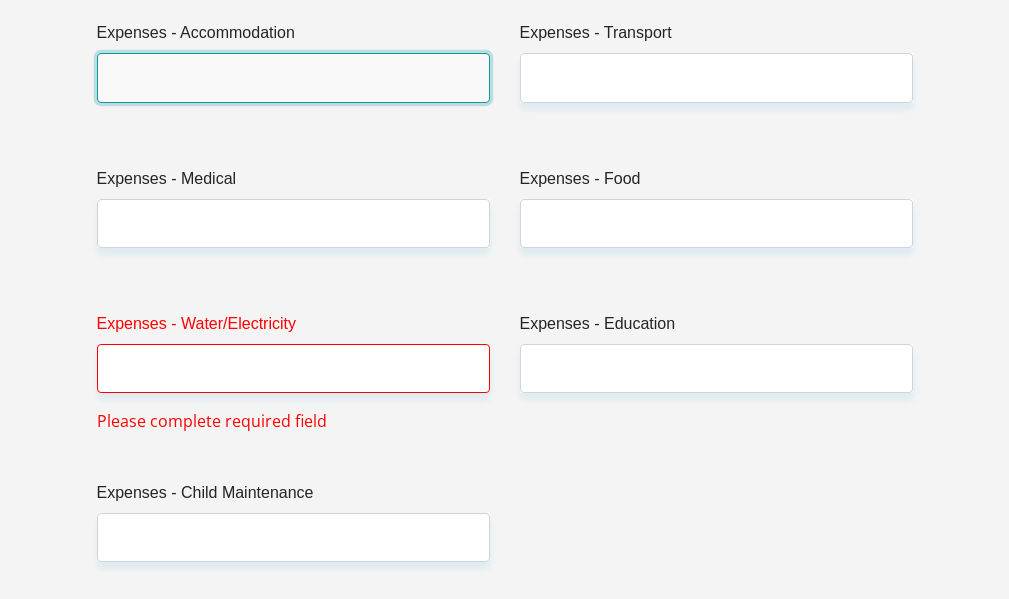 scroll, scrollTop: 3117, scrollLeft: 0, axis: vertical 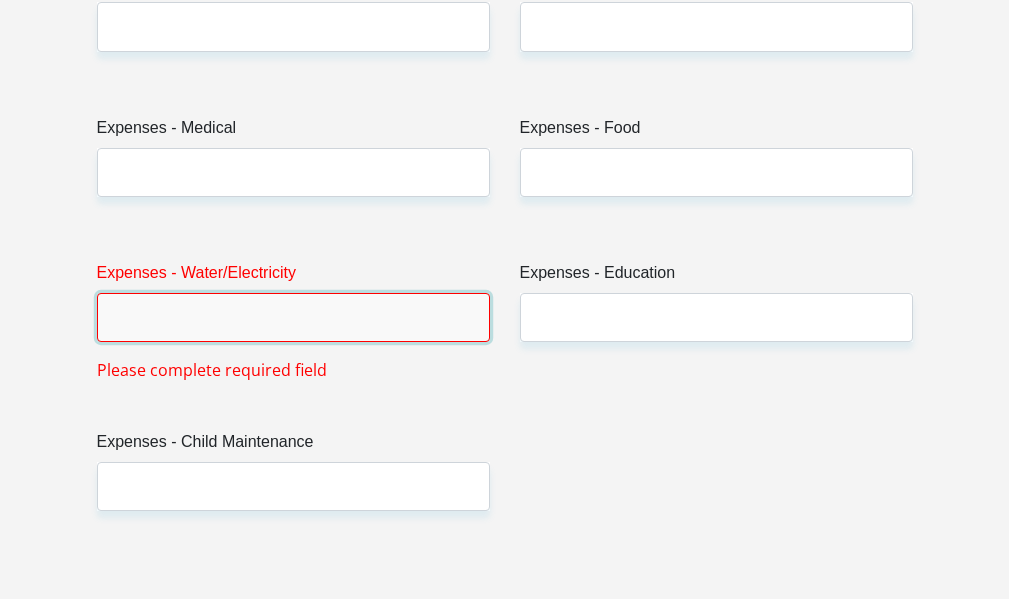 click on "Expenses - Water/Electricity" at bounding box center (293, 317) 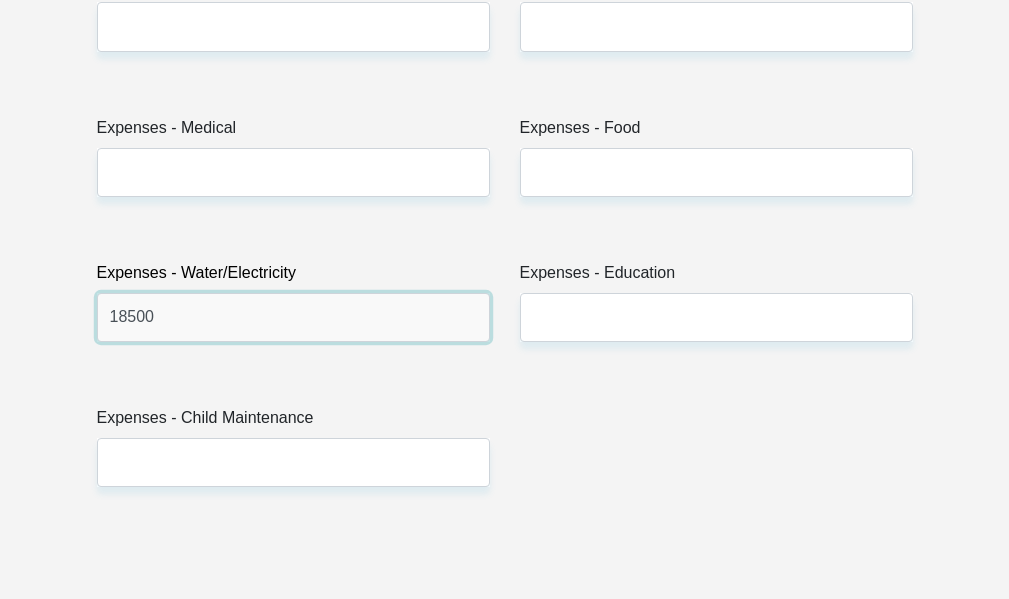 click on "18500" at bounding box center (293, 317) 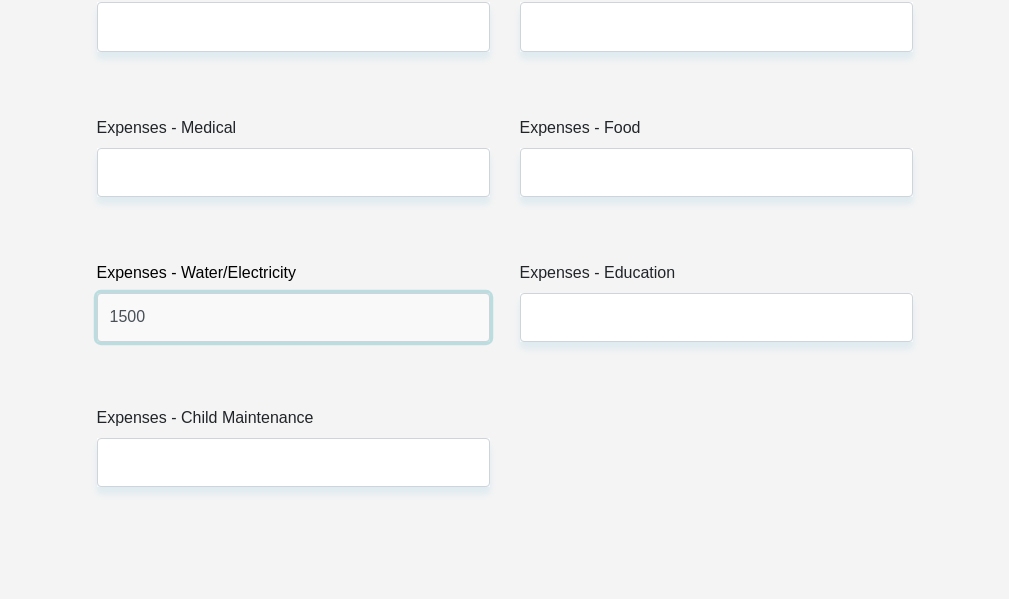 type on "1500" 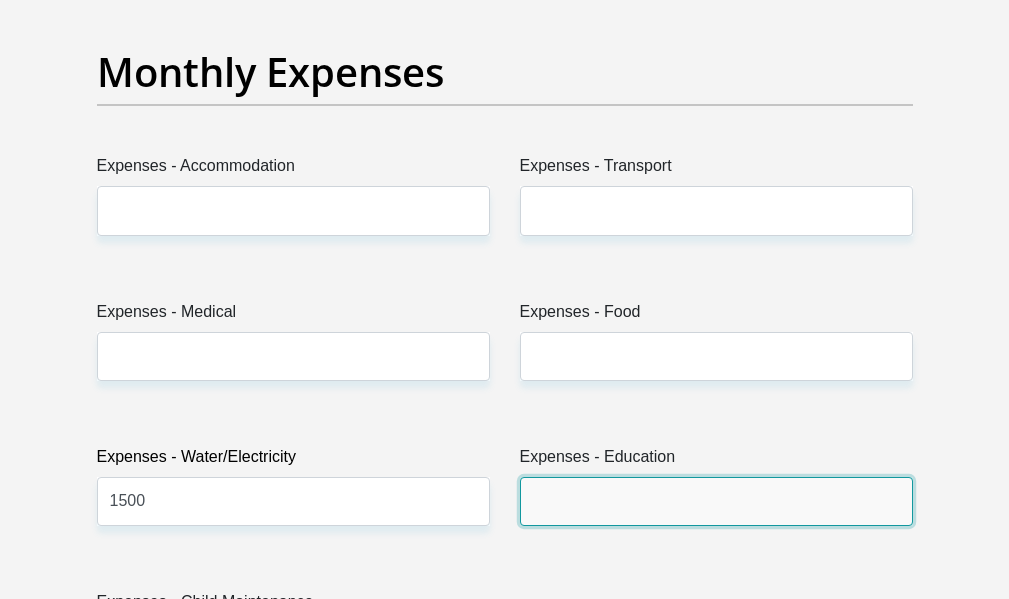scroll, scrollTop: 2917, scrollLeft: 0, axis: vertical 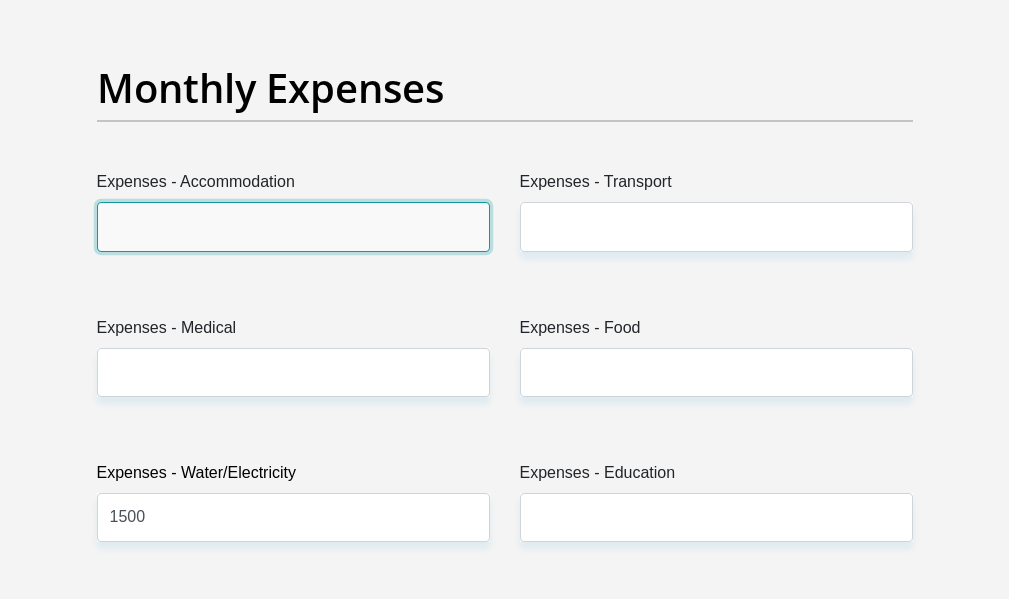 click on "Expenses - Accommodation" at bounding box center (293, 226) 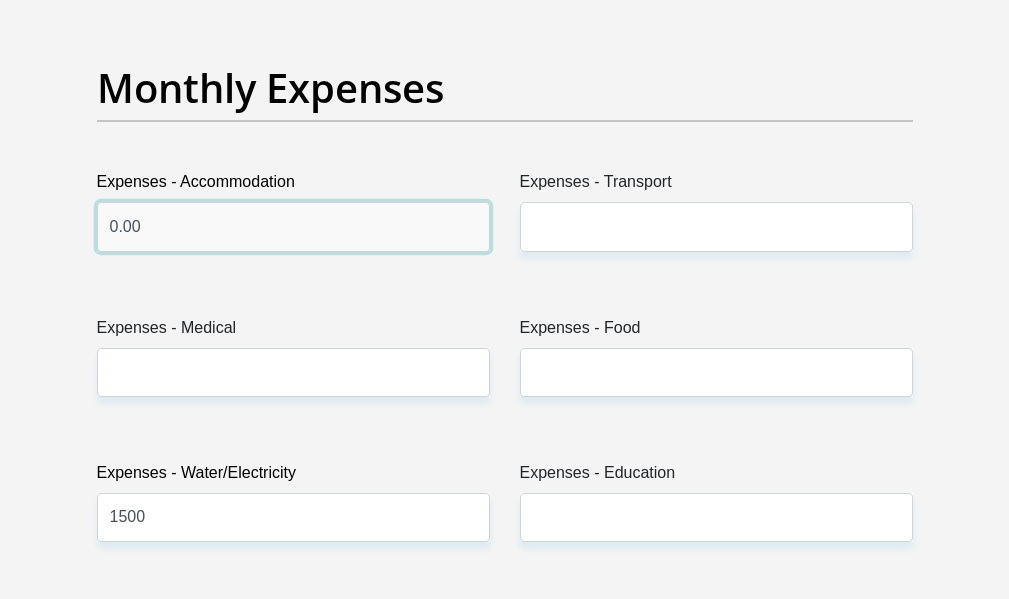 type on "0.00" 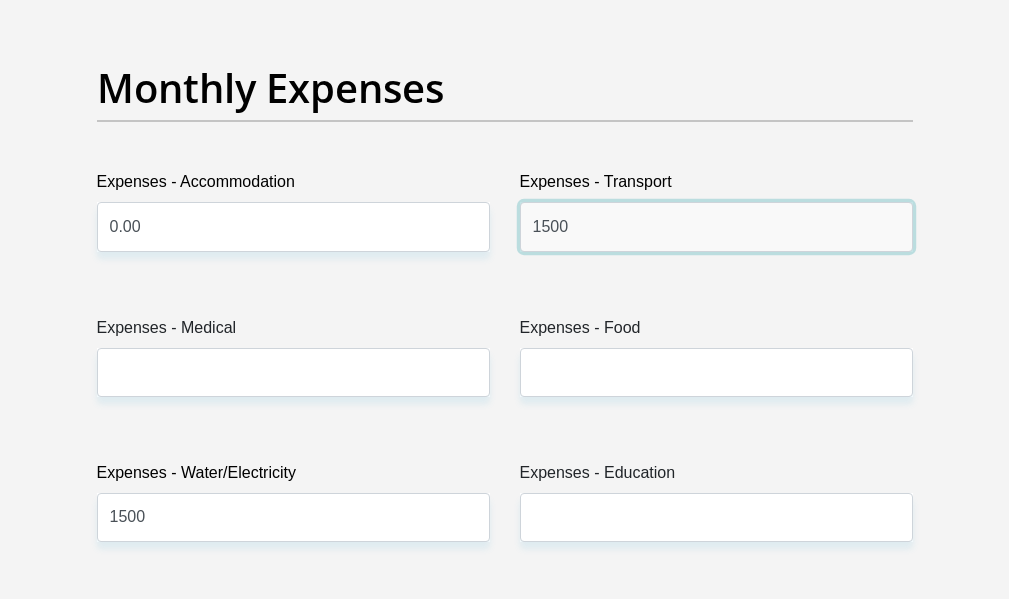 type on "1500" 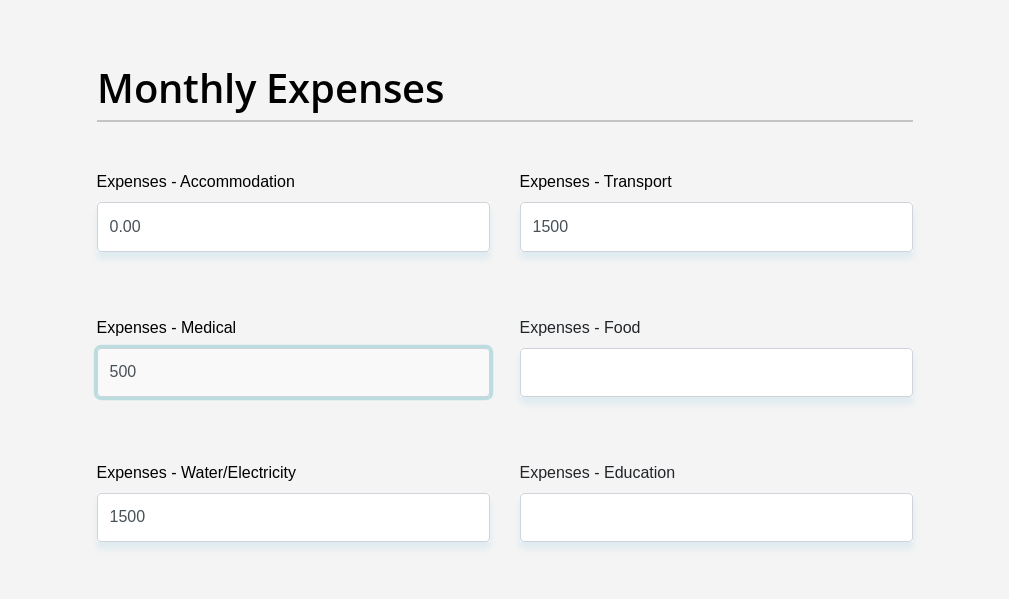 type on "500" 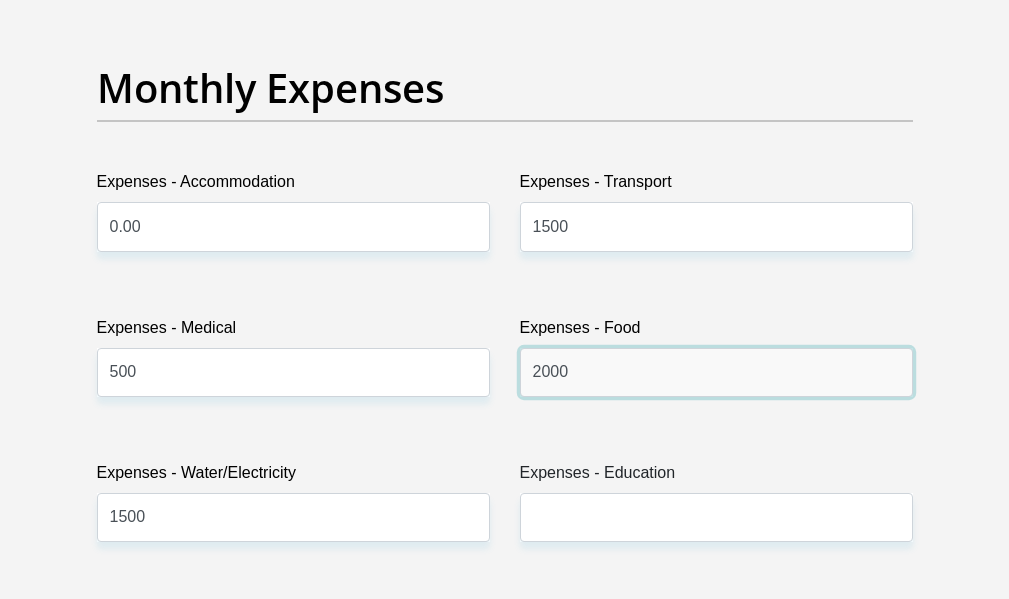 type on "2000" 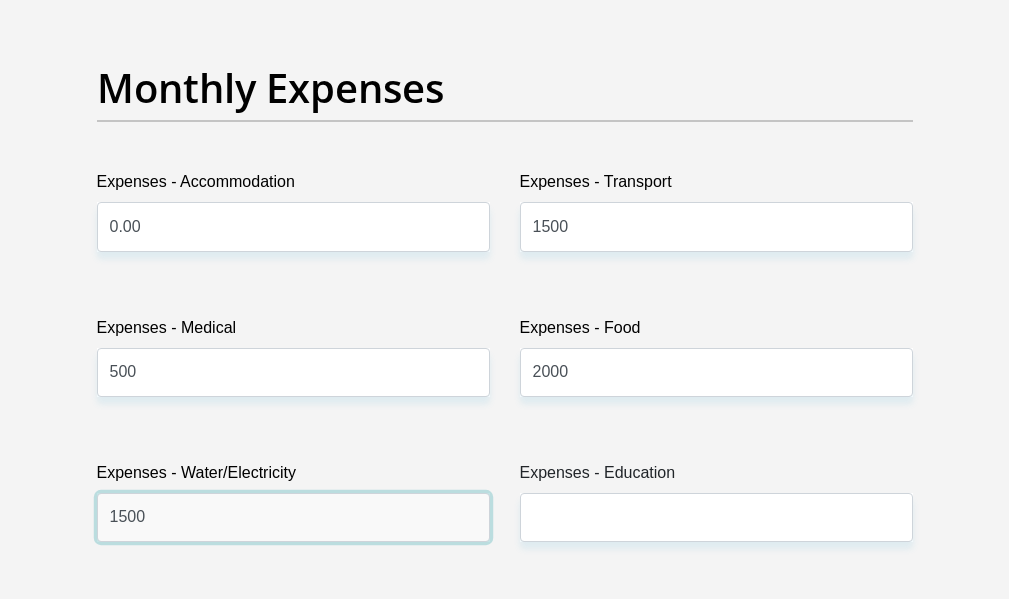 scroll, scrollTop: 2932, scrollLeft: 0, axis: vertical 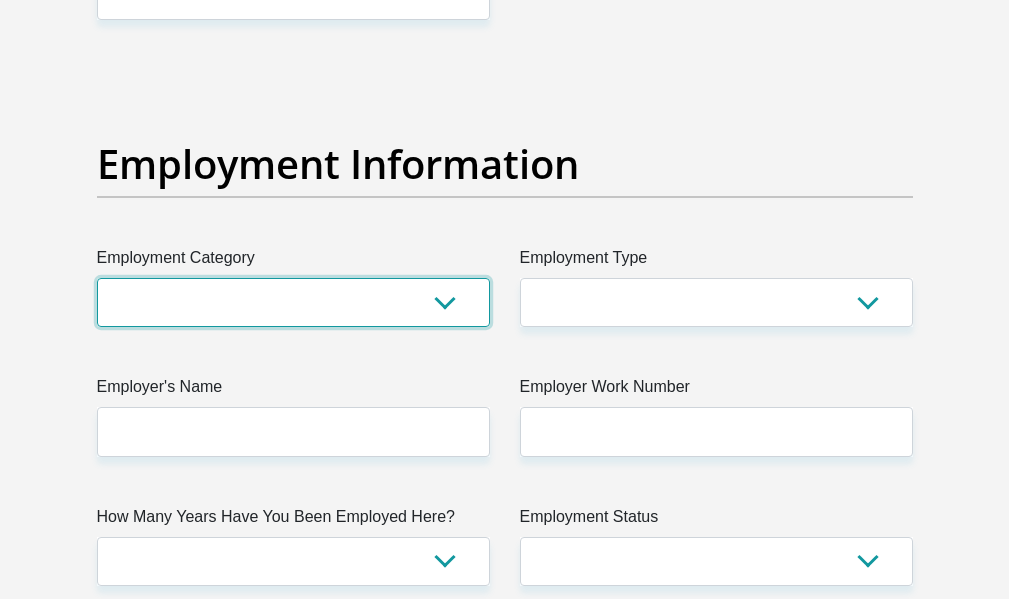 click on "AGRICULTURE
ALCOHOL & TOBACCO
CONSTRUCTION MATERIALS
METALLURGY
EQUIPMENT FOR RENEWABLE ENERGY
SPECIALIZED CONTRACTORS
CAR
GAMING (INCL. INTERNET
OTHER WHOLESALE
UNLICENSED PHARMACEUTICALS
CURRENCY EXCHANGE HOUSES
OTHER FINANCIAL INSTITUTIONS & INSURANCE
REAL ESTATE AGENTS
OIL & GAS
OTHER MATERIALS (E.G. IRON ORE)
PRECIOUS STONES & PRECIOUS METALS
POLITICAL ORGANIZATIONS
RELIGIOUS ORGANIZATIONS(NOT SECTS)
ACTI. HAVING BUSINESS DEAL WITH PUBLIC ADMINISTRATION
LAUNDROMATS" at bounding box center (293, 302) 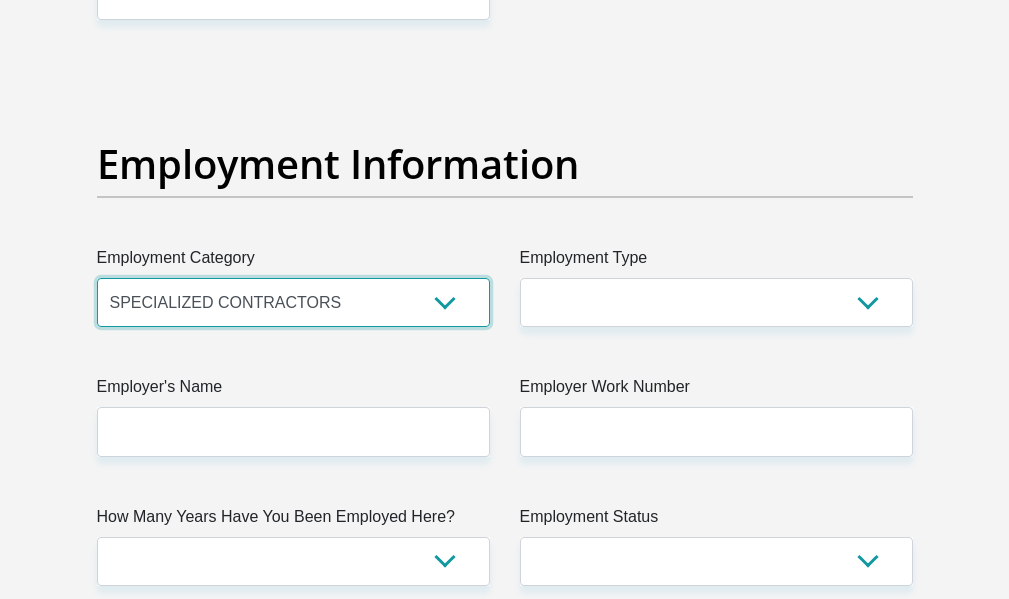 click on "AGRICULTURE
ALCOHOL & TOBACCO
CONSTRUCTION MATERIALS
METALLURGY
EQUIPMENT FOR RENEWABLE ENERGY
SPECIALIZED CONTRACTORS
CAR
GAMING (INCL. INTERNET
OTHER WHOLESALE
UNLICENSED PHARMACEUTICALS
CURRENCY EXCHANGE HOUSES
OTHER FINANCIAL INSTITUTIONS & INSURANCE
REAL ESTATE AGENTS
OIL & GAS
OTHER MATERIALS (E.G. IRON ORE)
PRECIOUS STONES & PRECIOUS METALS
POLITICAL ORGANIZATIONS
RELIGIOUS ORGANIZATIONS(NOT SECTS)
ACTI. HAVING BUSINESS DEAL WITH PUBLIC ADMINISTRATION
LAUNDROMATS" at bounding box center [293, 302] 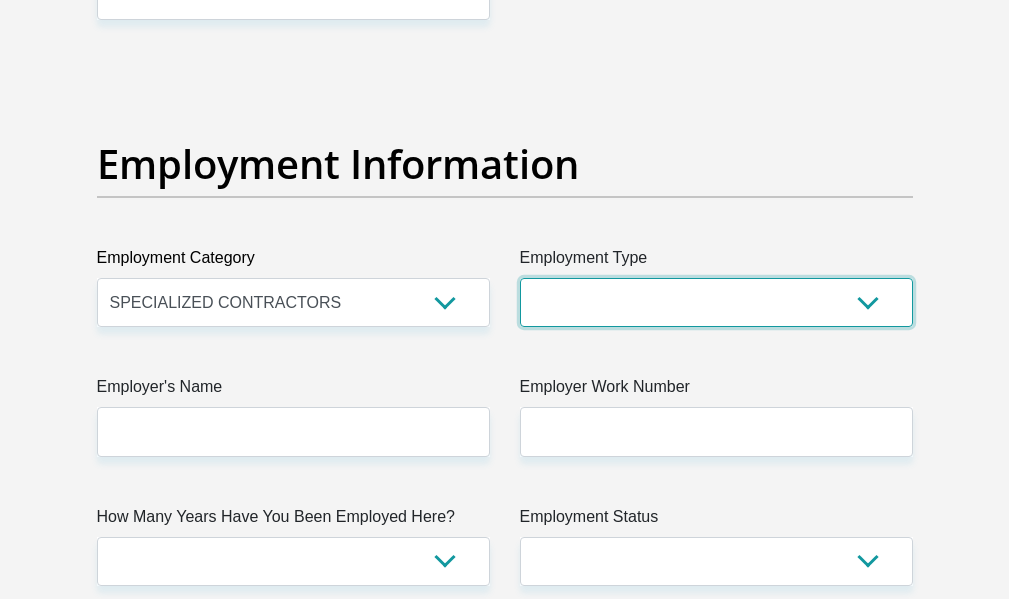 click on "College/Lecturer
Craft Seller
Creative
Driver
Executive
Farmer
Forces - Non Commissioned
Forces - Officer
Hawker
Housewife
Labourer
Licenced Professional
Manager
Miner
Non Licenced Professional
Office Staff/Clerk
Outside Worker
Pensioner
Permanent Teacher
Production/Manufacturing
Sales
Self-Employed
Semi-Professional Worker
Service Industry  Social Worker  Student" at bounding box center (716, 302) 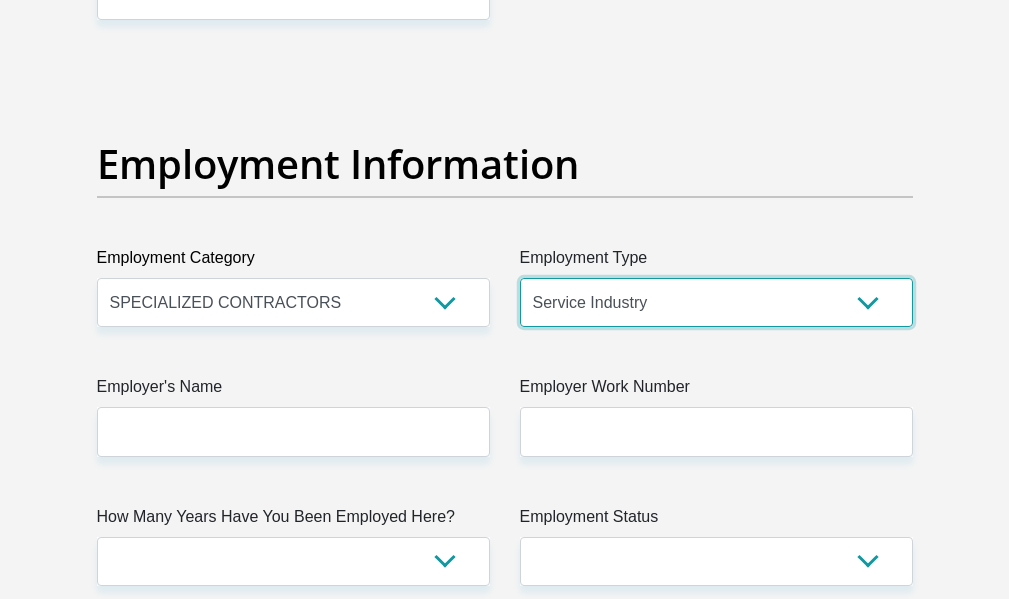 click on "College/Lecturer
Craft Seller
Creative
Driver
Executive
Farmer
Forces - Non Commissioned
Forces - Officer
Hawker
Housewife
Labourer
Licenced Professional
Manager
Miner
Non Licenced Professional
Office Staff/Clerk
Outside Worker
Pensioner
Permanent Teacher
Production/Manufacturing
Sales
Self-Employed
Semi-Professional Worker
Service Industry  Social Worker  Student" at bounding box center [716, 302] 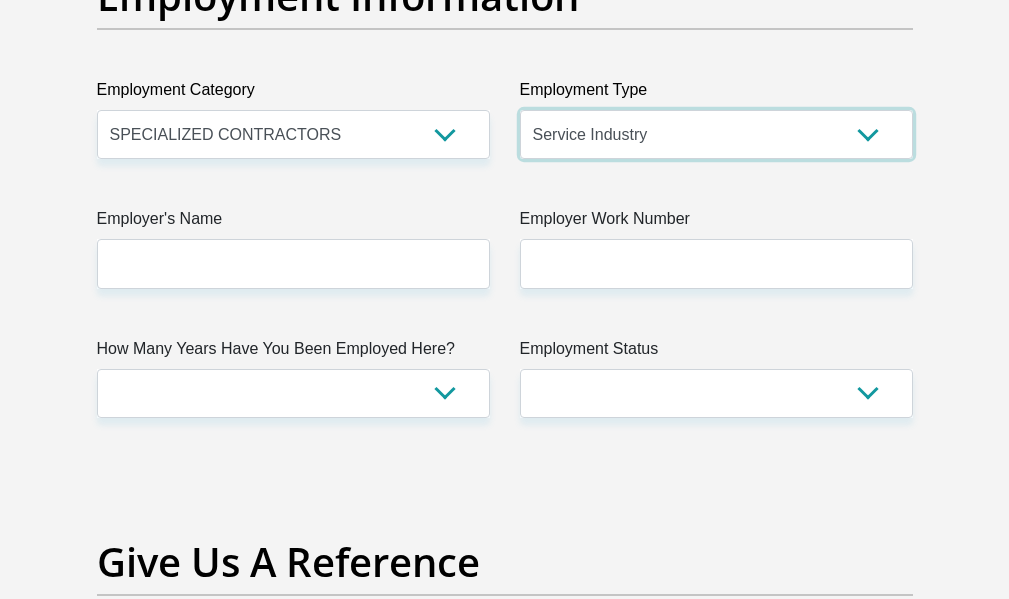 scroll, scrollTop: 3784, scrollLeft: 0, axis: vertical 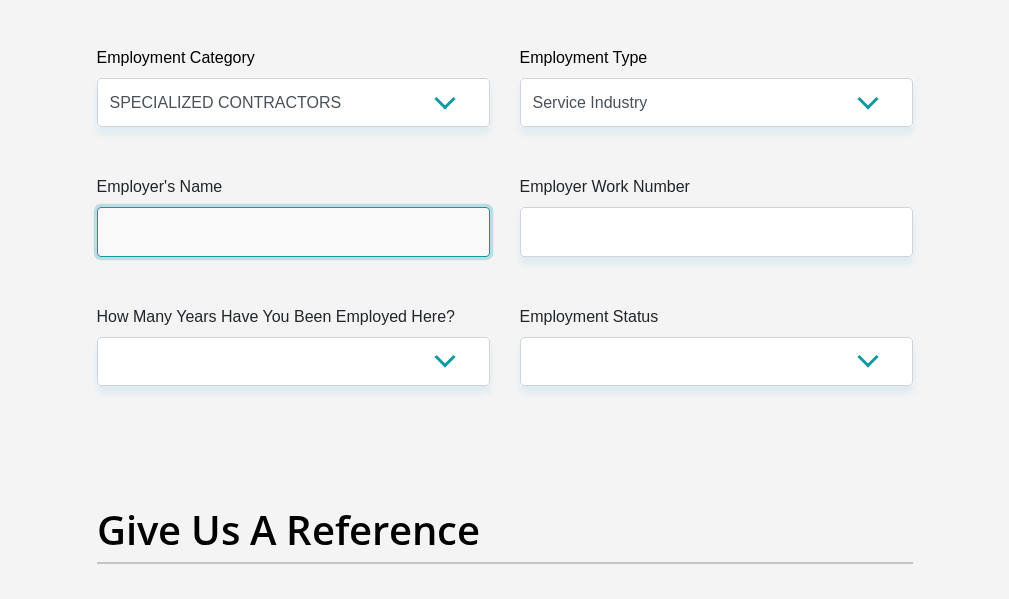 click on "Employer's Name" at bounding box center [293, 231] 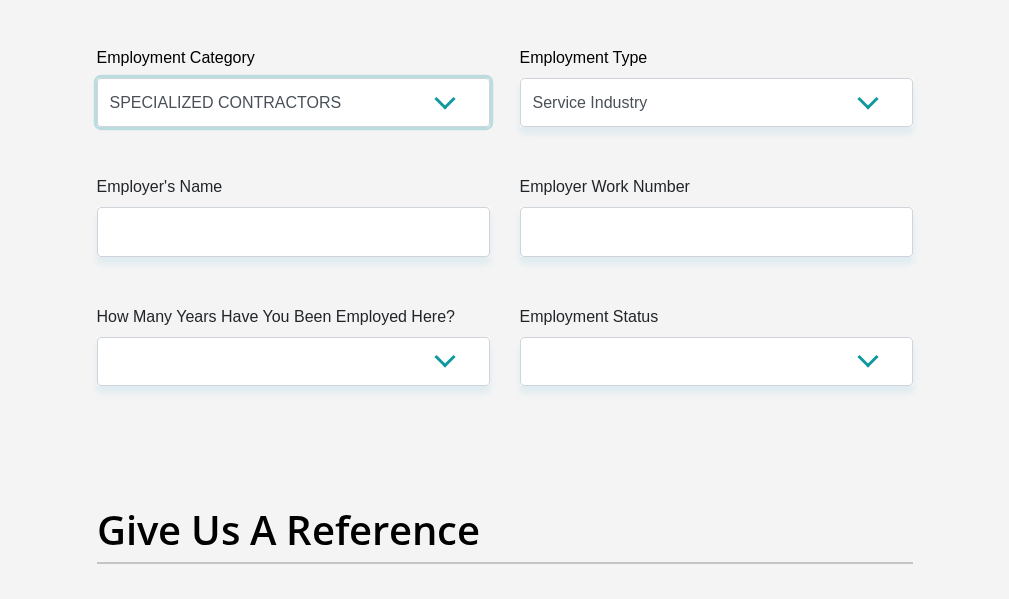 click on "AGRICULTURE
ALCOHOL & TOBACCO
CONSTRUCTION MATERIALS
METALLURGY
EQUIPMENT FOR RENEWABLE ENERGY
SPECIALIZED CONTRACTORS
CAR
GAMING (INCL. INTERNET
OTHER WHOLESALE
UNLICENSED PHARMACEUTICALS
CURRENCY EXCHANGE HOUSES
OTHER FINANCIAL INSTITUTIONS & INSURANCE
REAL ESTATE AGENTS
OIL & GAS
OTHER MATERIALS (E.G. IRON ORE)
PRECIOUS STONES & PRECIOUS METALS
POLITICAL ORGANIZATIONS
RELIGIOUS ORGANIZATIONS(NOT SECTS)
ACTI. HAVING BUSINESS DEAL WITH PUBLIC ADMINISTRATION
LAUNDROMATS" at bounding box center (293, 102) 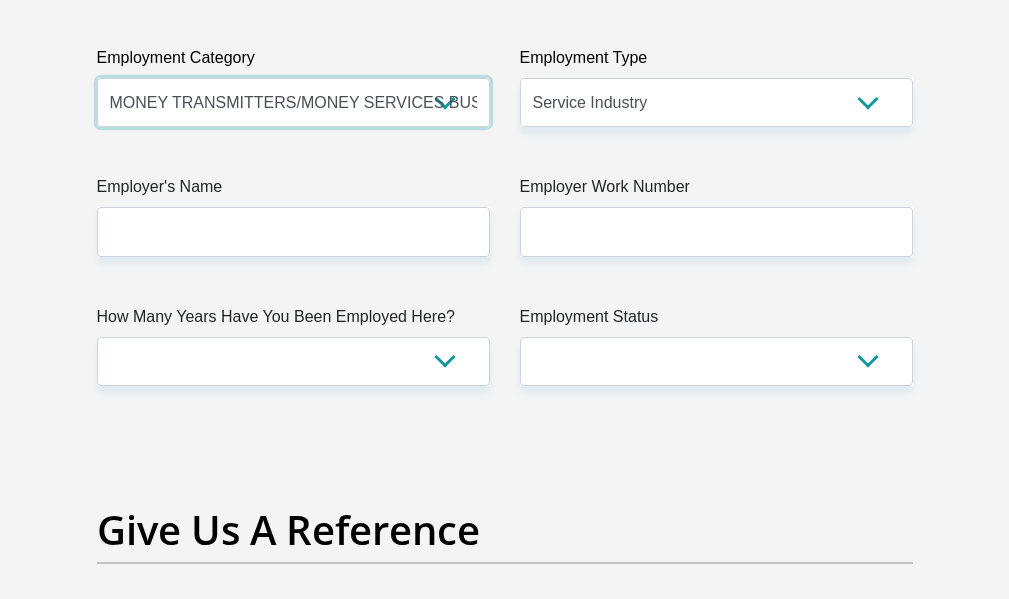 click on "AGRICULTURE
ALCOHOL & TOBACCO
CONSTRUCTION MATERIALS
METALLURGY
EQUIPMENT FOR RENEWABLE ENERGY
SPECIALIZED CONTRACTORS
CAR
GAMING (INCL. INTERNET
OTHER WHOLESALE
UNLICENSED PHARMACEUTICALS
CURRENCY EXCHANGE HOUSES
OTHER FINANCIAL INSTITUTIONS & INSURANCE
REAL ESTATE AGENTS
OIL & GAS
OTHER MATERIALS (E.G. IRON ORE)
PRECIOUS STONES & PRECIOUS METALS
POLITICAL ORGANIZATIONS
RELIGIOUS ORGANIZATIONS(NOT SECTS)
ACTI. HAVING BUSINESS DEAL WITH PUBLIC ADMINISTRATION
LAUNDROMATS" at bounding box center (293, 102) 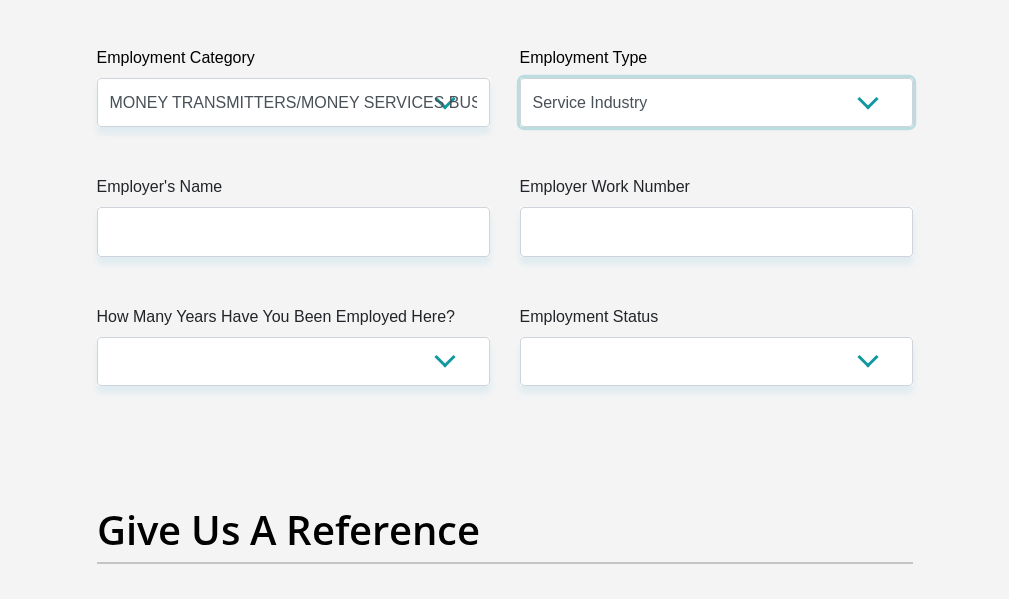 click on "College/Lecturer
Craft Seller
Creative
Driver
Executive
Farmer
Forces - Non Commissioned
Forces - Officer
Hawker
Housewife
Labourer
Licenced Professional
Manager
Miner
Non Licenced Professional
Office Staff/Clerk
Outside Worker
Pensioner
Permanent Teacher
Production/Manufacturing
Sales
Self-Employed
Semi-Professional Worker
Service Industry  Social Worker  Student" at bounding box center [716, 102] 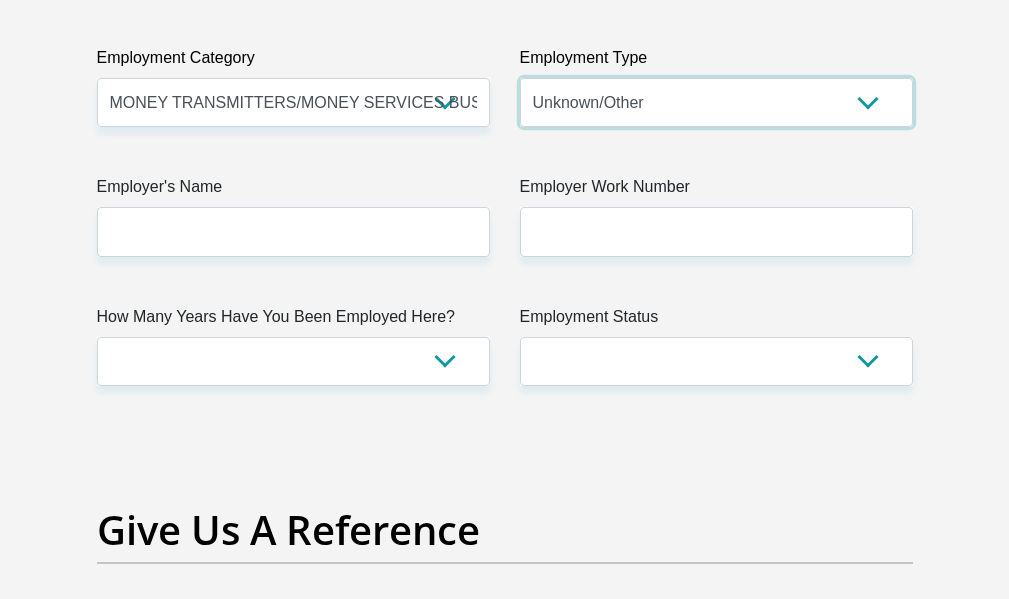 click on "College/Lecturer
Craft Seller
Creative
Driver
Executive
Farmer
Forces - Non Commissioned
Forces - Officer
Hawker
Housewife
Labourer
Licenced Professional
Manager
Miner
Non Licenced Professional
Office Staff/Clerk
Outside Worker
Pensioner
Permanent Teacher
Production/Manufacturing
Sales
Self-Employed
Semi-Professional Worker
Service Industry  Social Worker  Student" at bounding box center [716, 102] 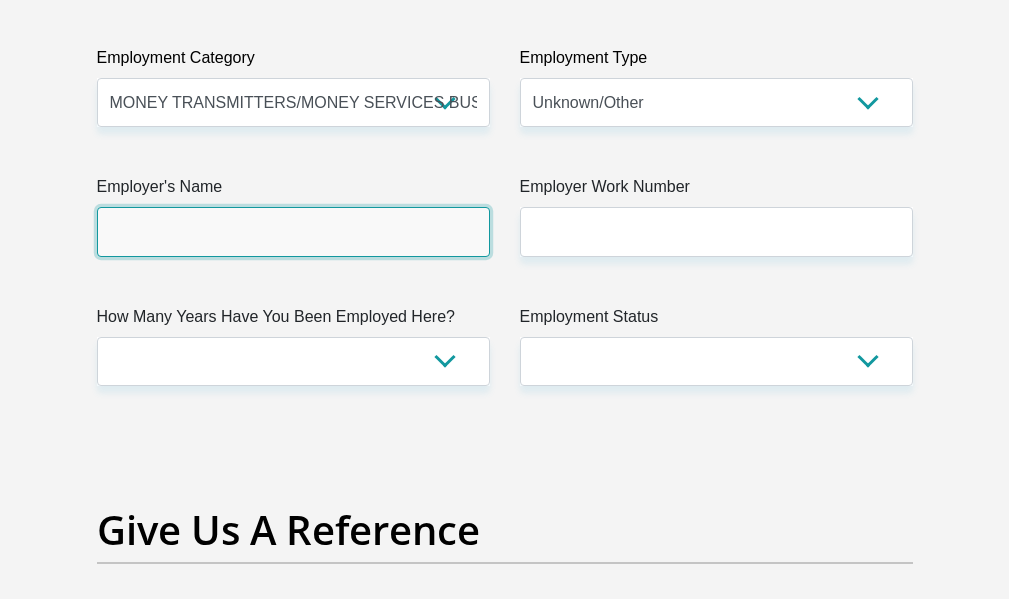 click on "Employer's Name" at bounding box center [293, 231] 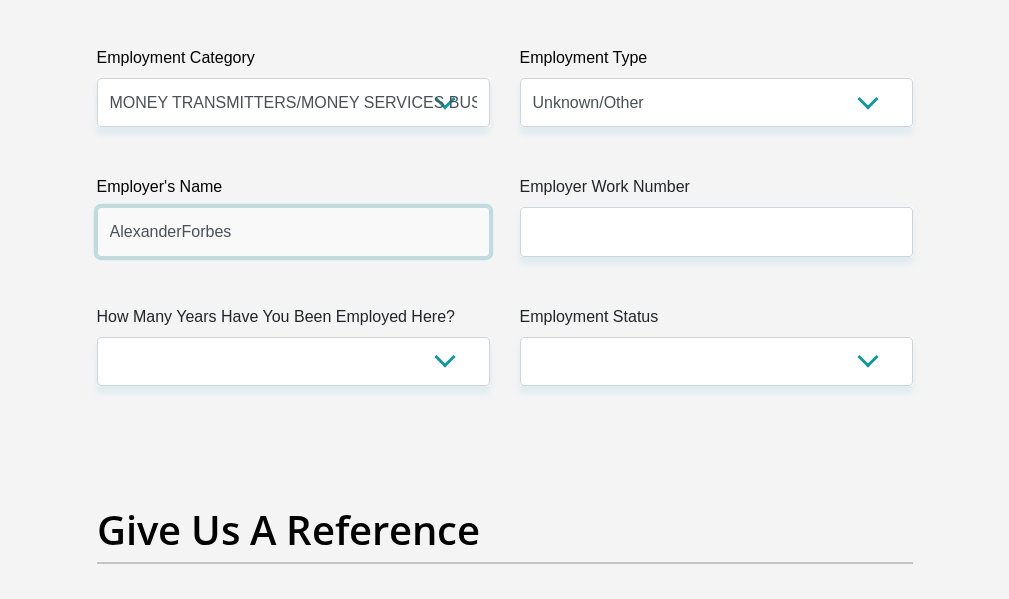 click on "AlexanderForbes" at bounding box center [293, 231] 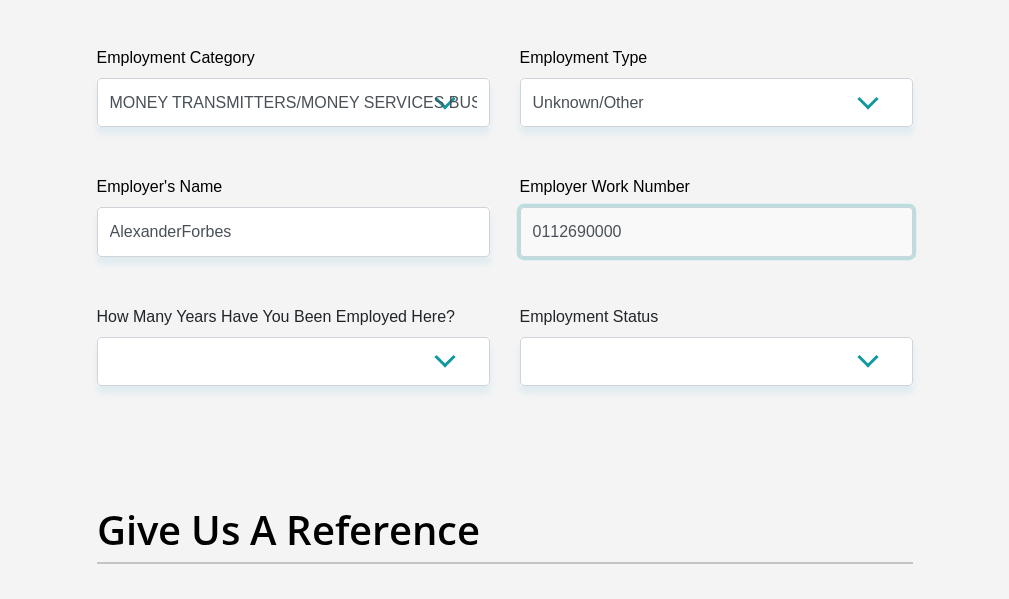 type on "0112690000" 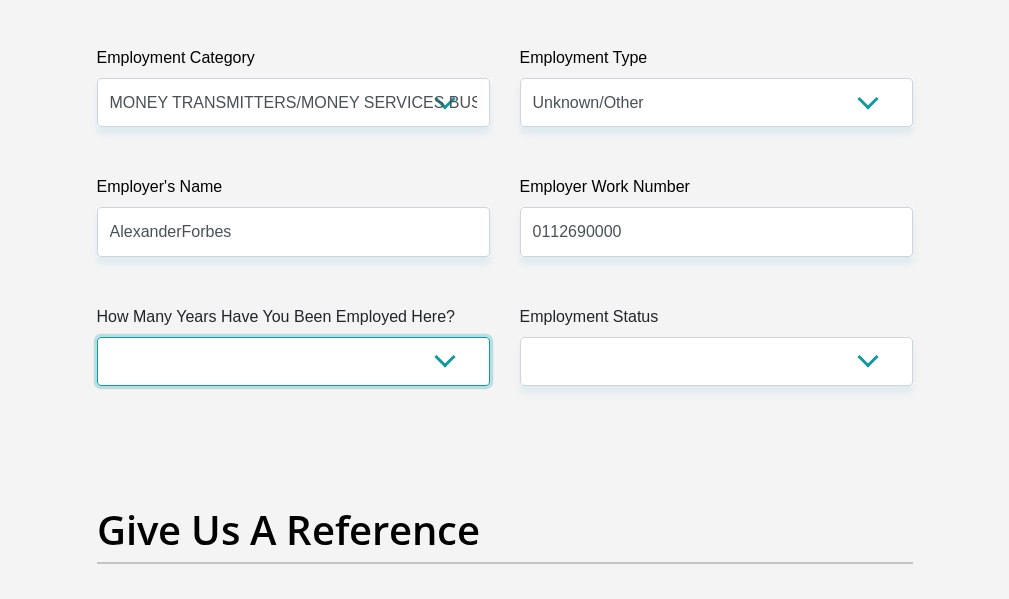 click on "less than 1 year
1-3 years
3-5 years
5+ years" at bounding box center [293, 361] 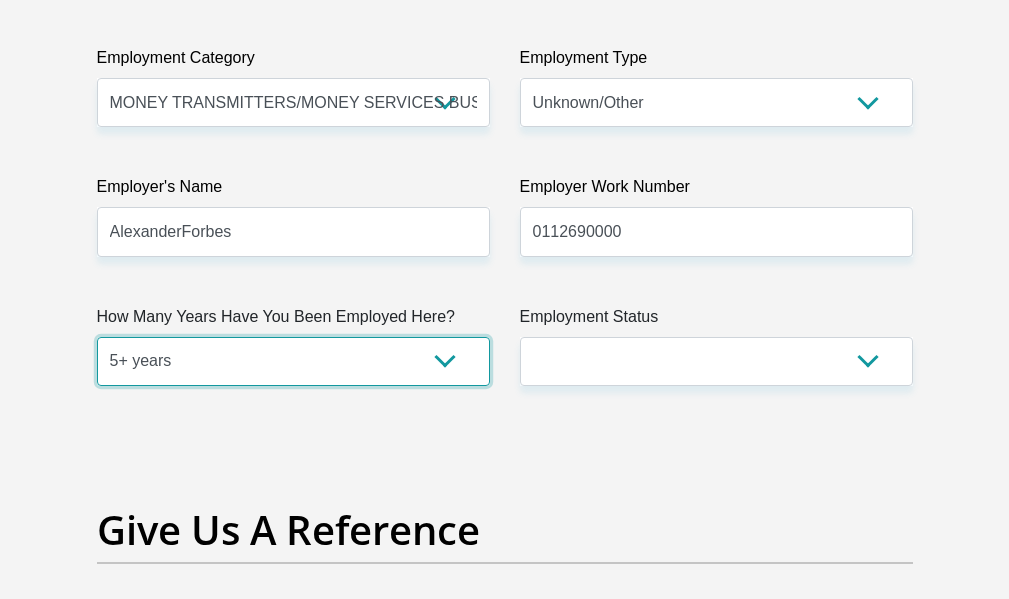 click on "less than 1 year
1-3 years
3-5 years
5+ years" at bounding box center (293, 361) 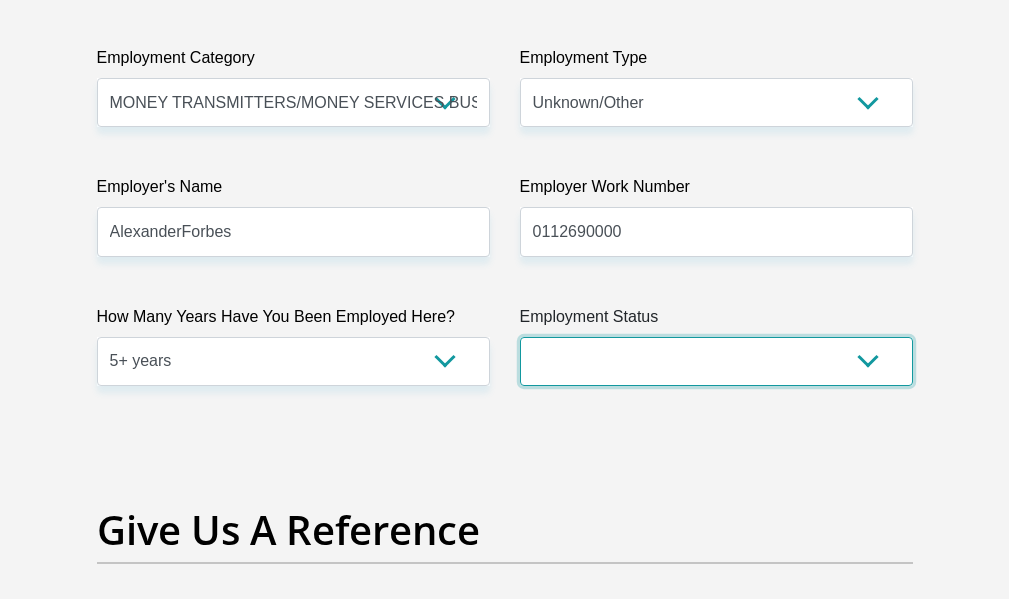click on "Permanent/Full-time
Part-time/Casual
[DEMOGRAPHIC_DATA] Worker
Self-Employed
Housewife
Retired
Student
Medically Boarded
Disability
Unemployed" at bounding box center (716, 361) 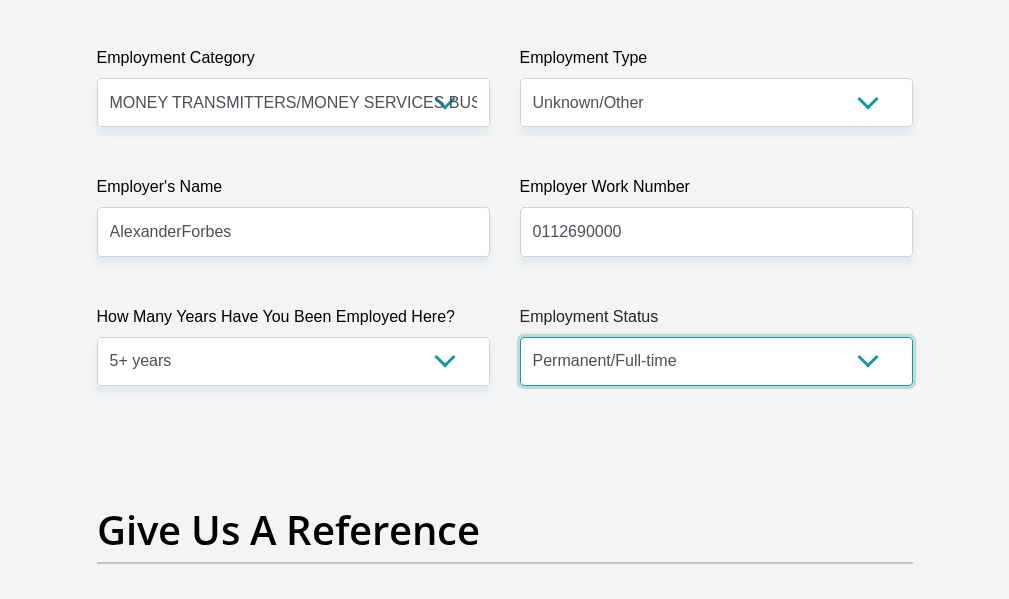 click on "Permanent/Full-time
Part-time/Casual
[DEMOGRAPHIC_DATA] Worker
Self-Employed
Housewife
Retired
Student
Medically Boarded
Disability
Unemployed" at bounding box center (716, 361) 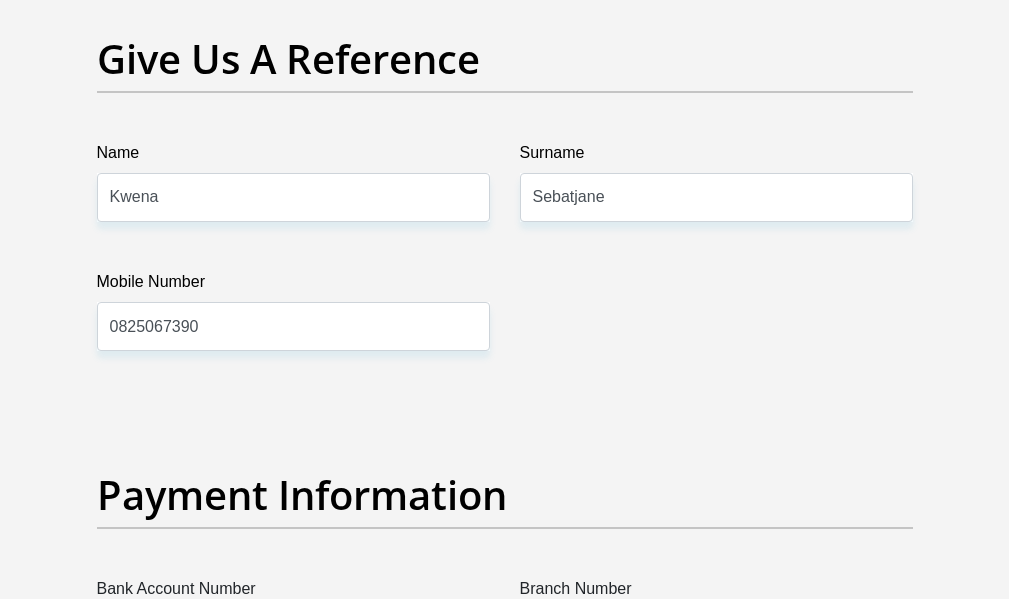scroll, scrollTop: 4259, scrollLeft: 0, axis: vertical 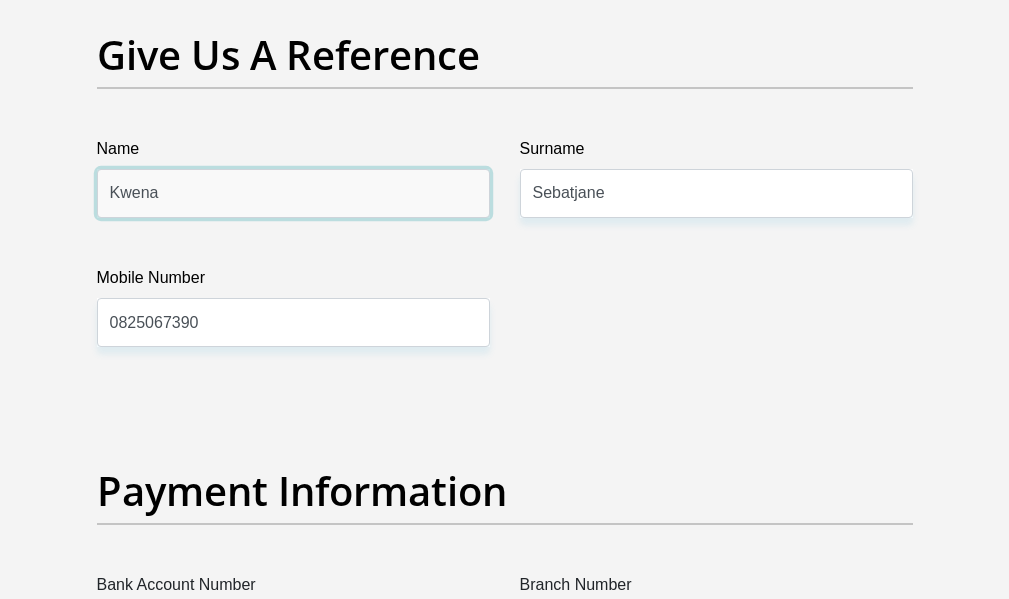 drag, startPoint x: 190, startPoint y: 264, endPoint x: 0, endPoint y: 263, distance: 190.00262 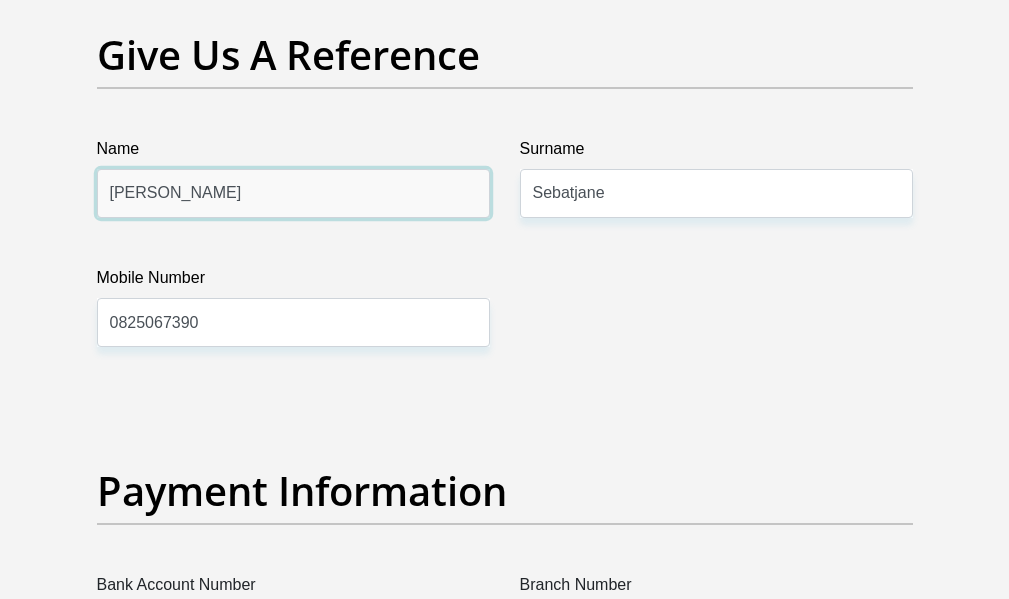 type on "[PERSON_NAME]" 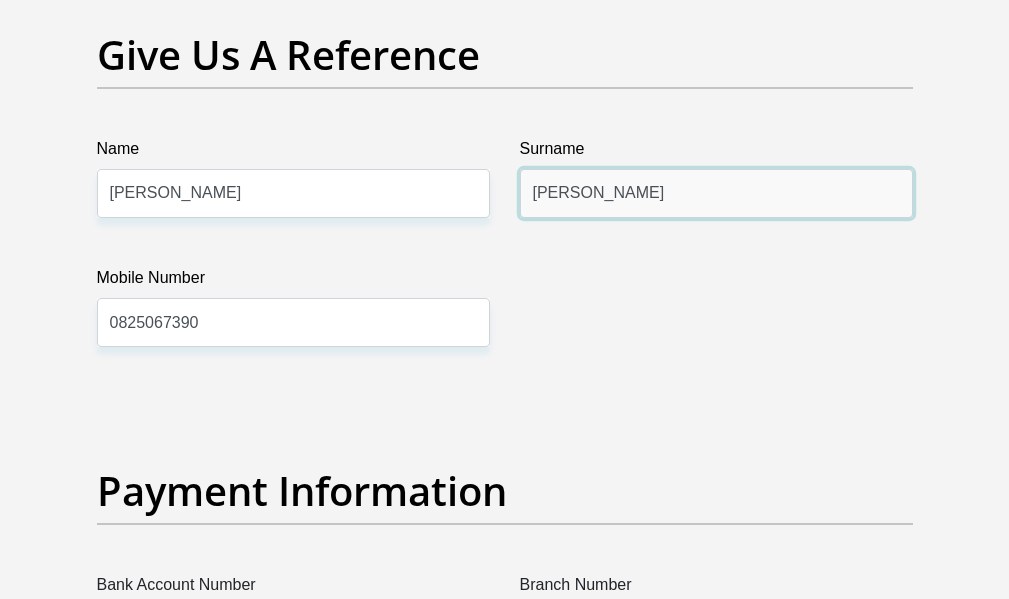 type on "[PERSON_NAME]" 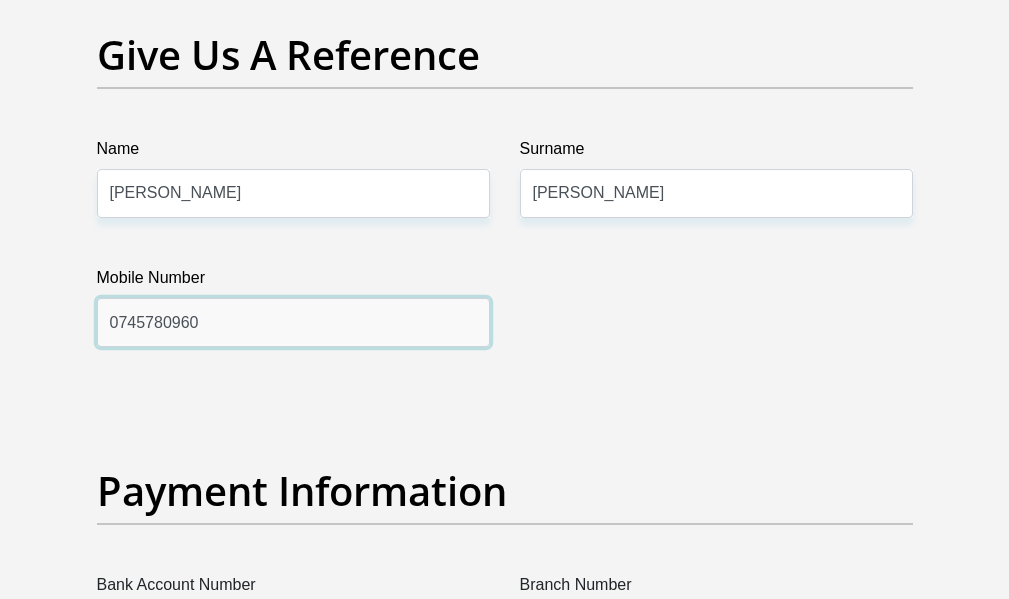 type on "0745780960" 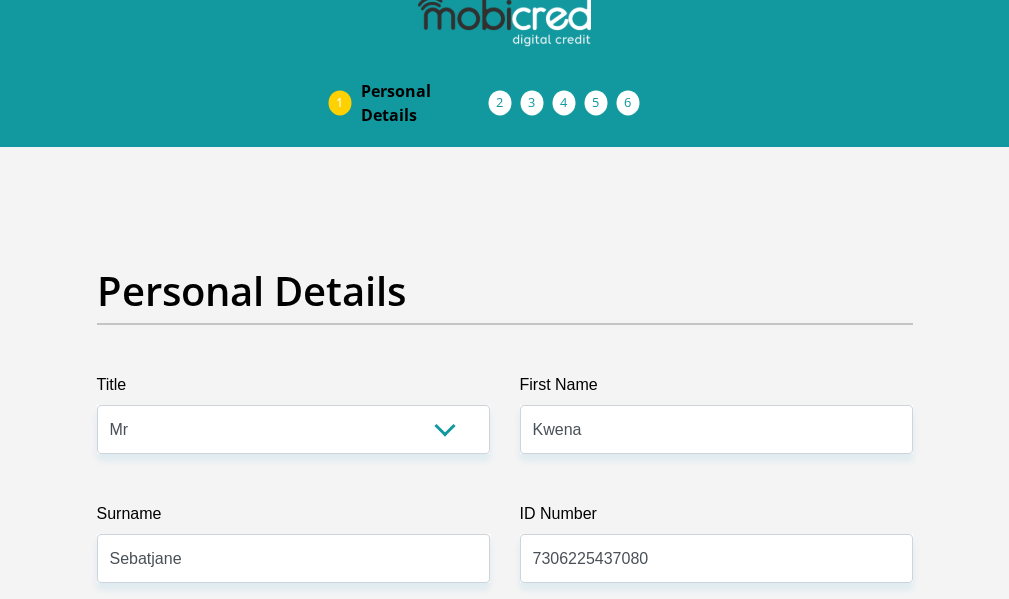 scroll, scrollTop: 0, scrollLeft: 0, axis: both 